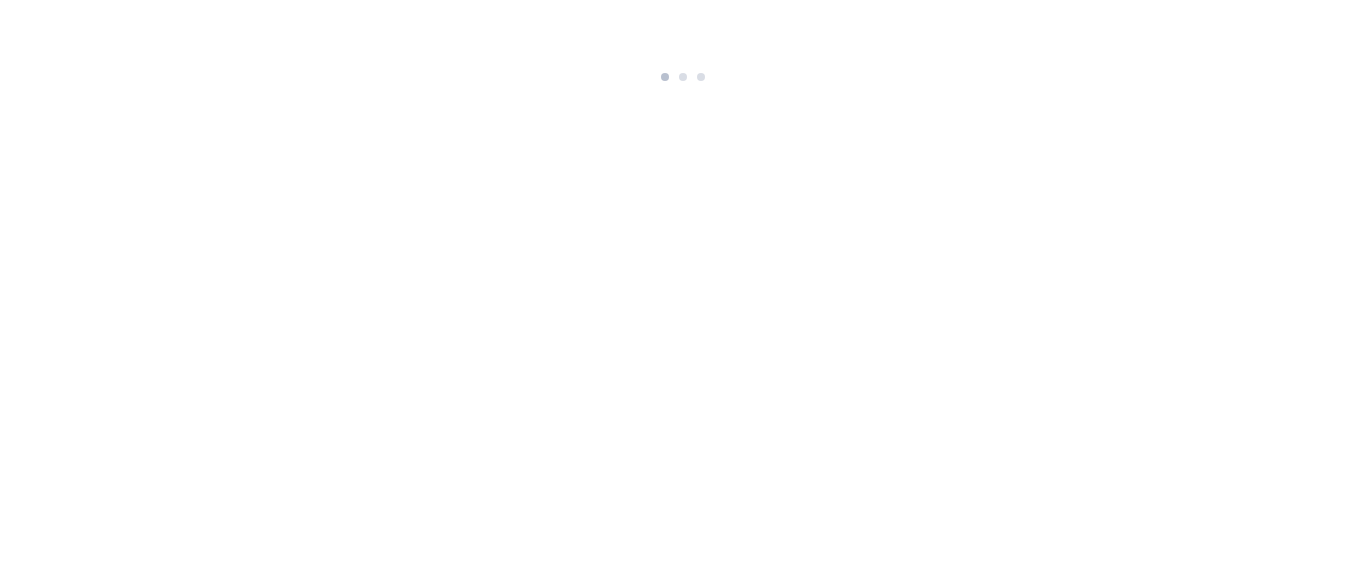 scroll, scrollTop: 0, scrollLeft: 0, axis: both 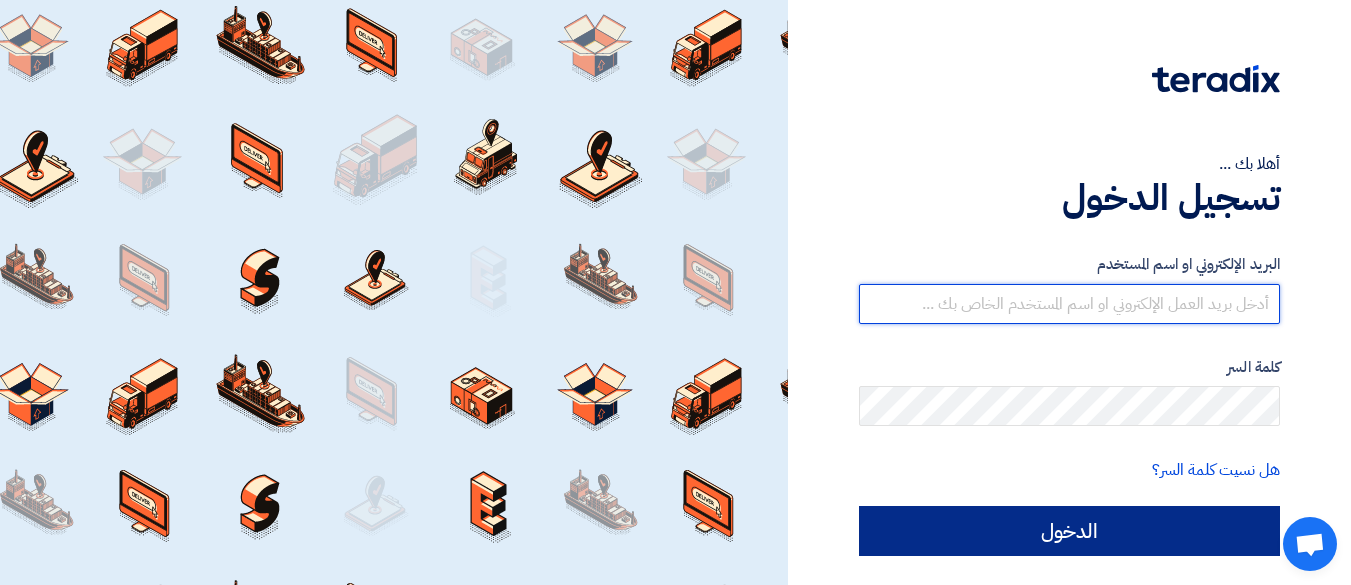 type on "[EMAIL_ADDRESS][DOMAIN_NAME]" 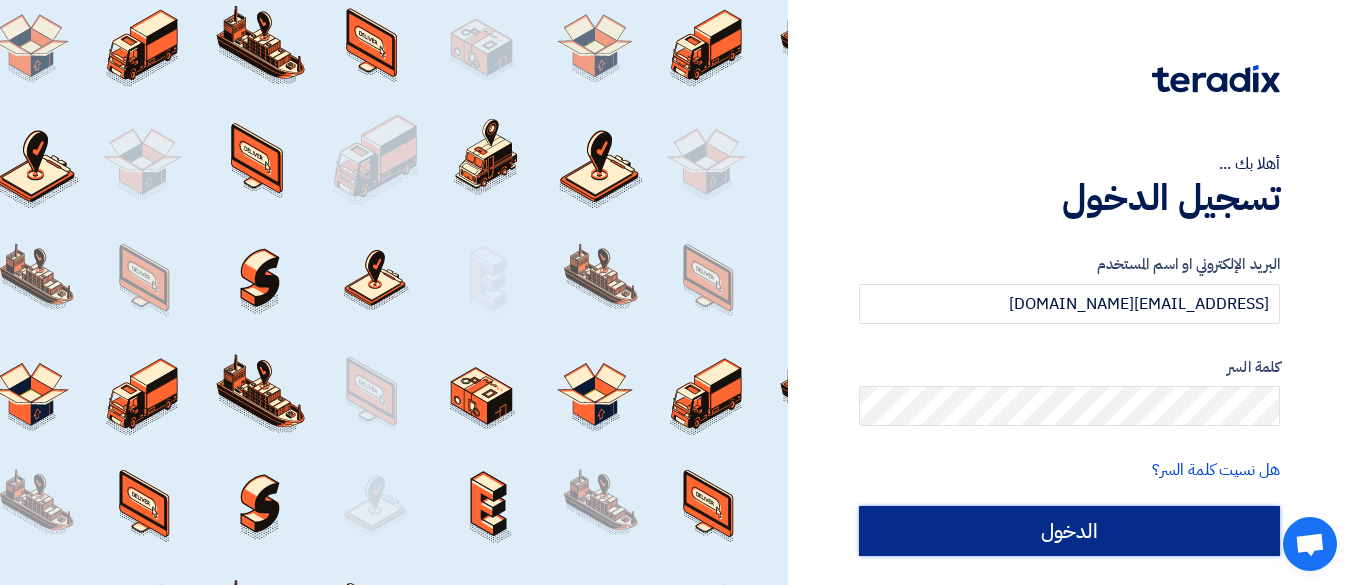 click on "الدخول" 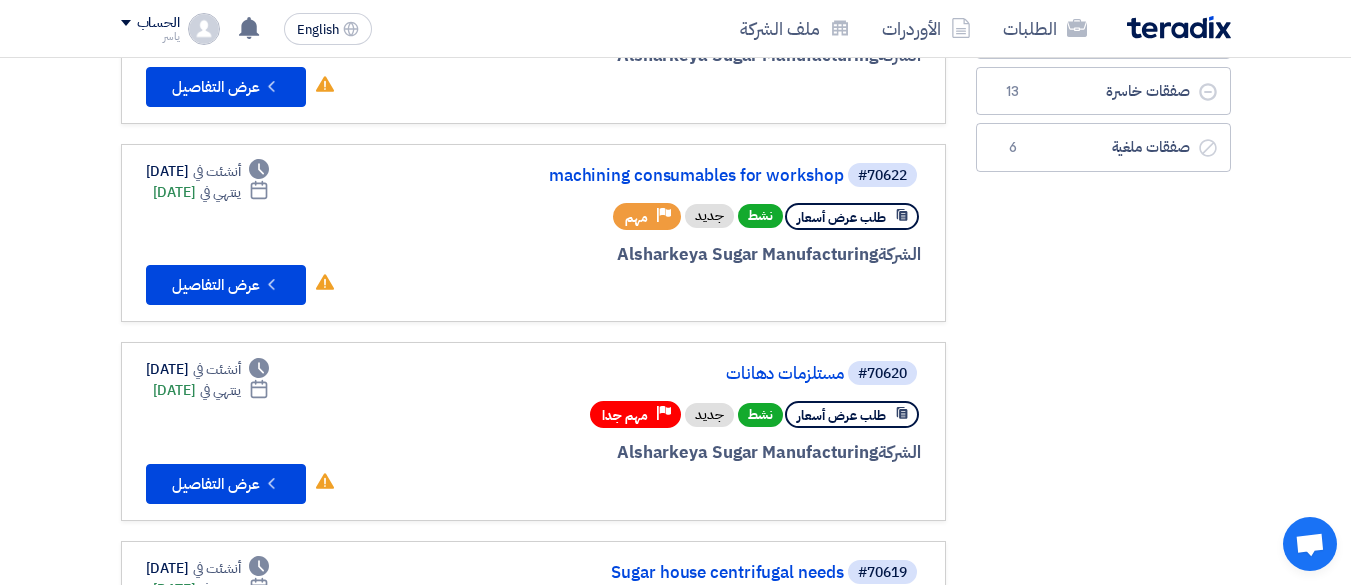 scroll, scrollTop: 200, scrollLeft: 0, axis: vertical 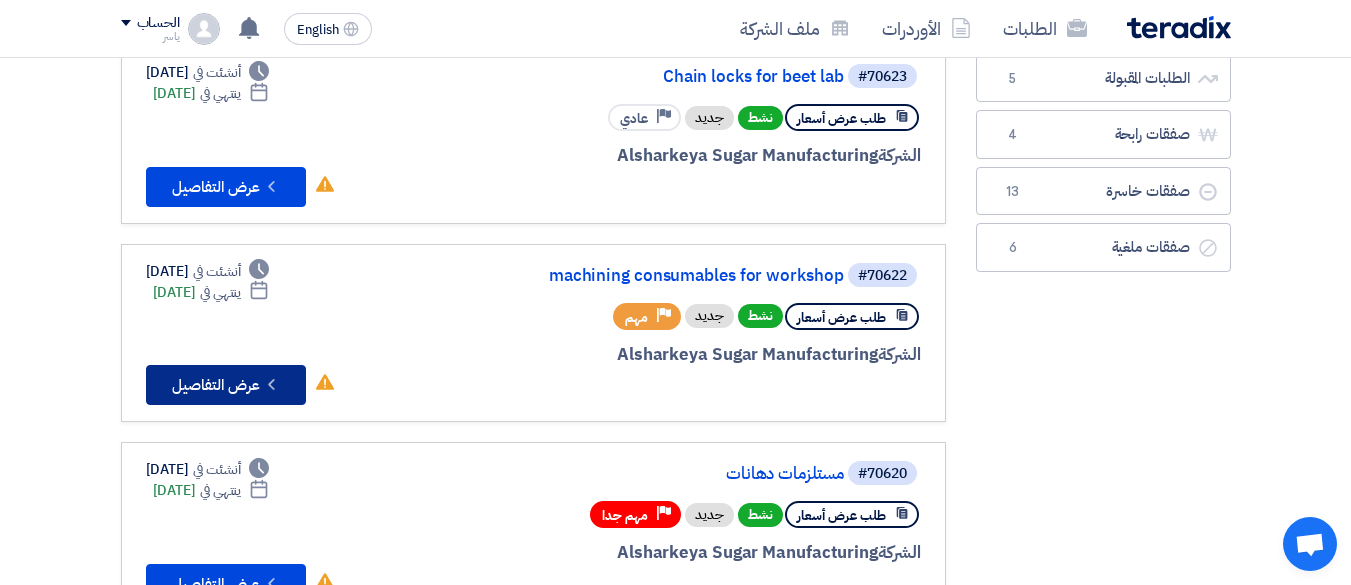 click on "Check details
عرض التفاصيل" 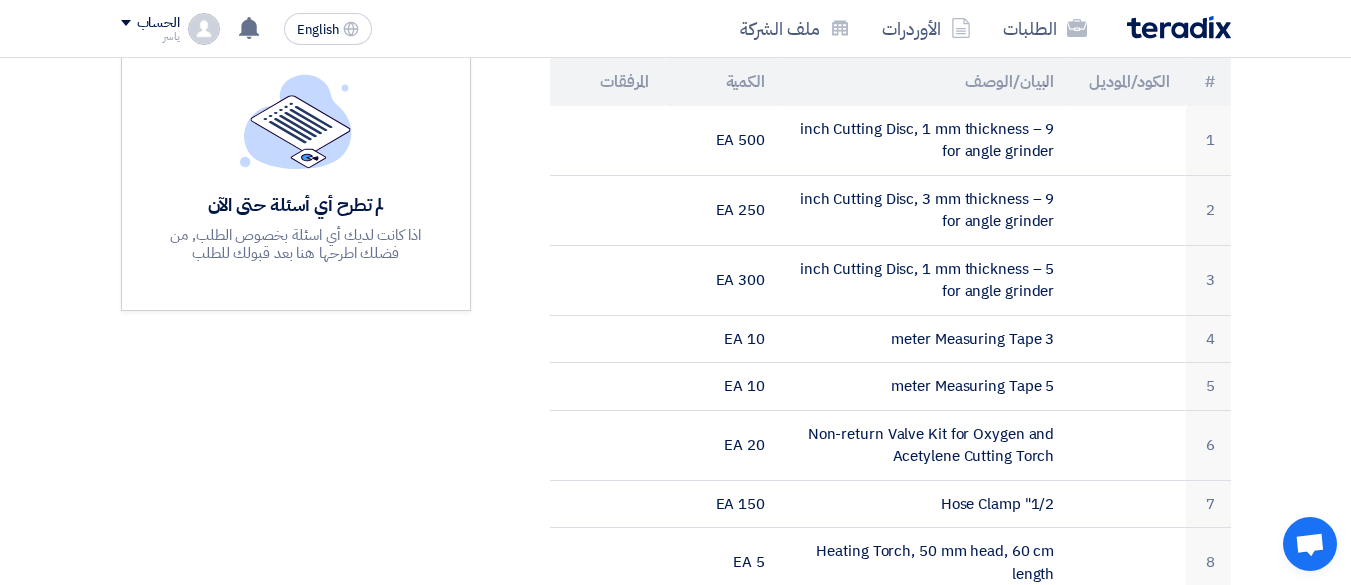 scroll, scrollTop: 500, scrollLeft: 0, axis: vertical 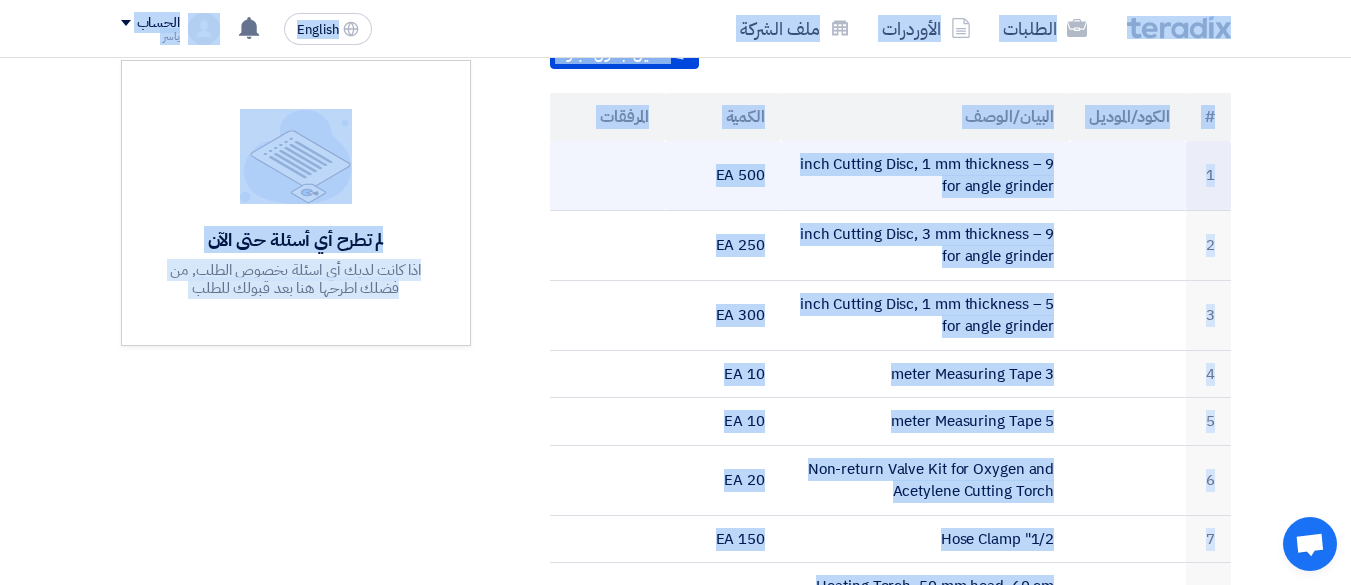 click 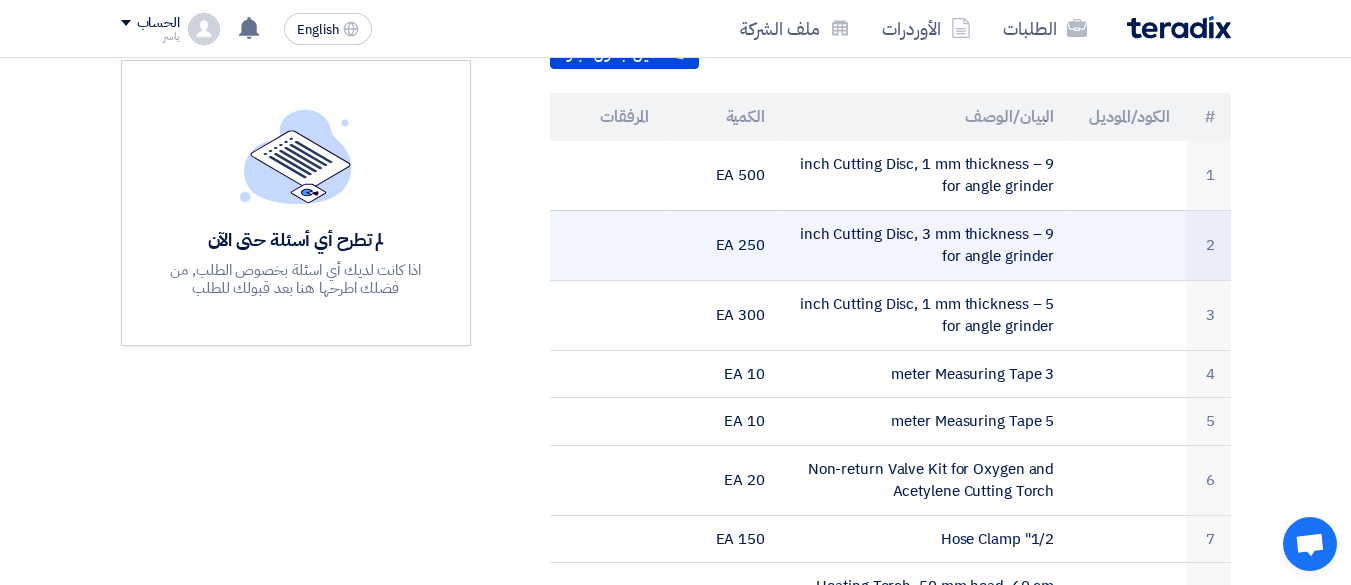 drag, startPoint x: 1046, startPoint y: 163, endPoint x: 835, endPoint y: 246, distance: 226.73773 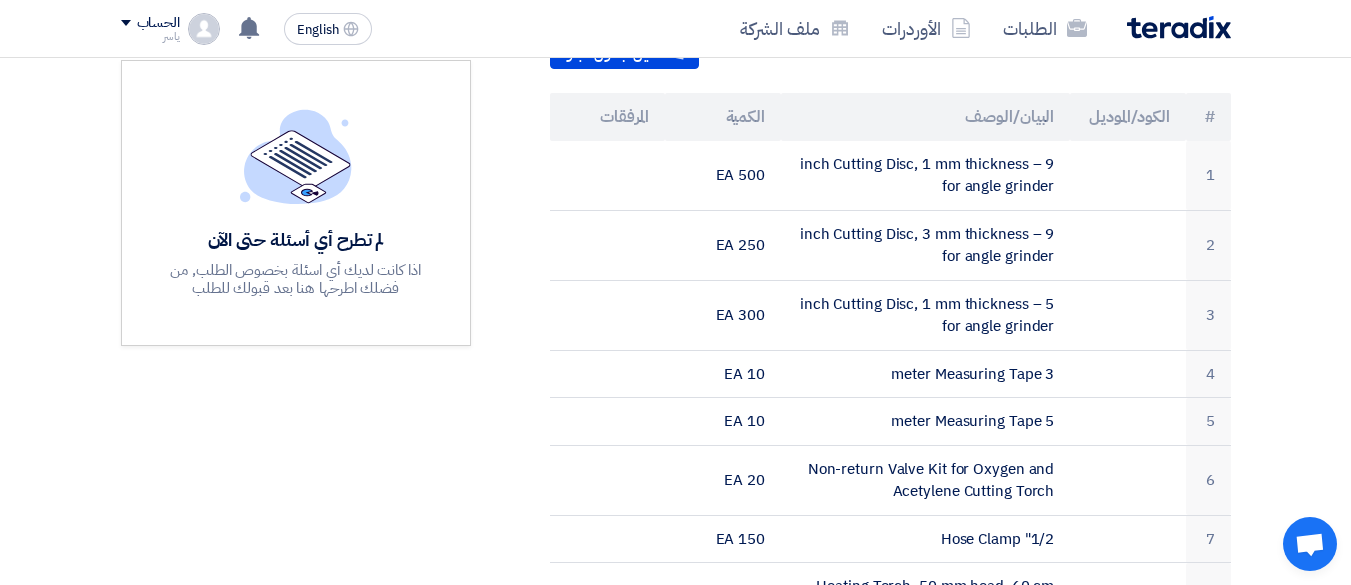 drag, startPoint x: 1155, startPoint y: 119, endPoint x: 1165, endPoint y: 118, distance: 10.049875 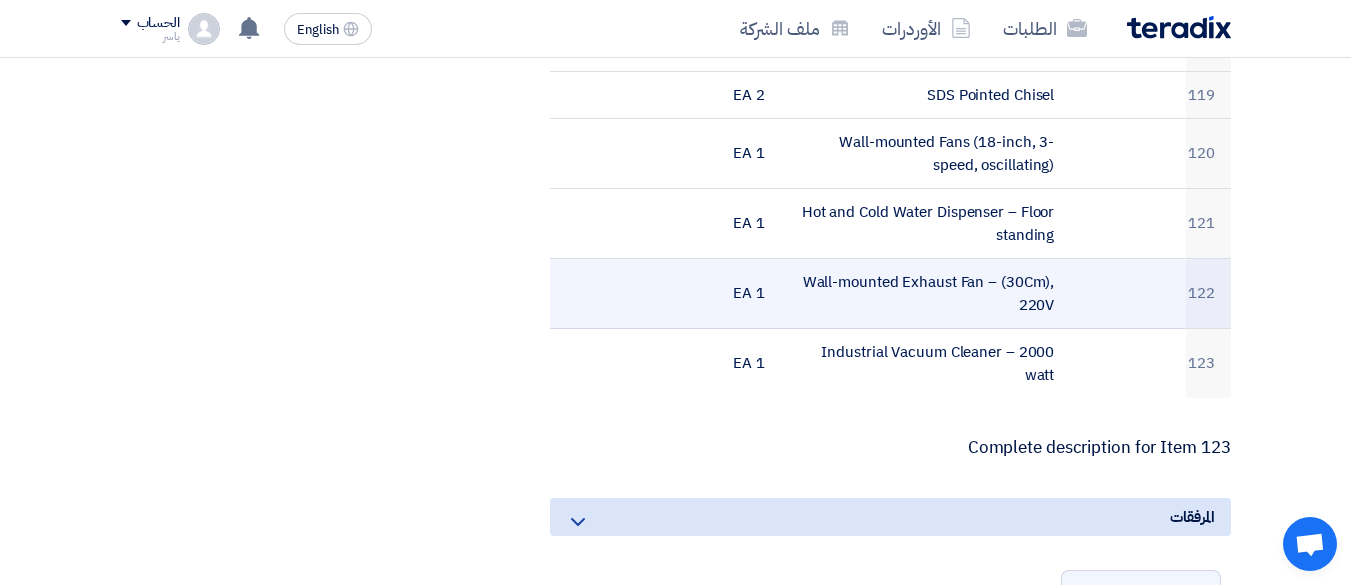 scroll, scrollTop: 8187, scrollLeft: 0, axis: vertical 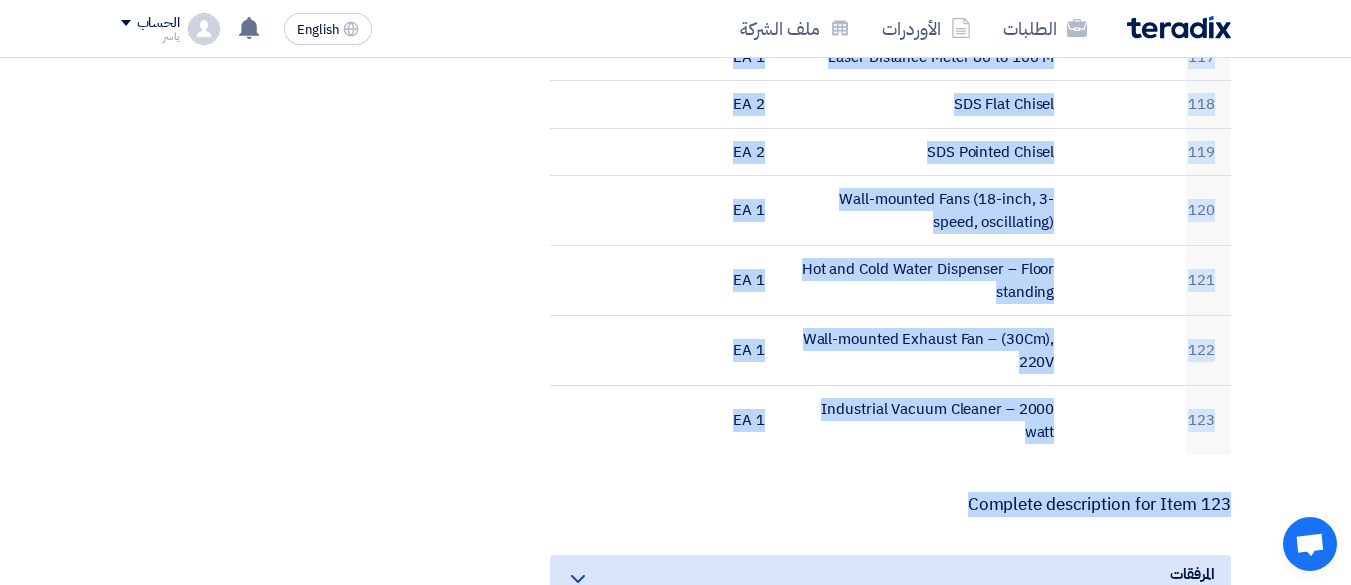 drag, startPoint x: 988, startPoint y: 121, endPoint x: 690, endPoint y: 343, distance: 371.60193 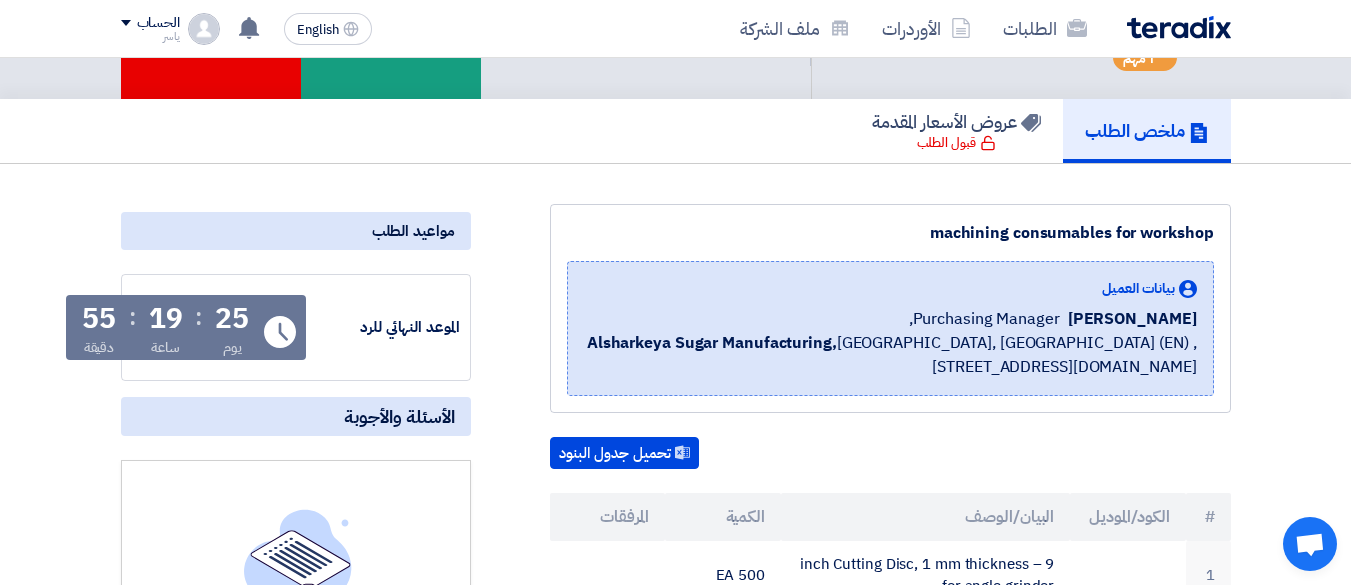 scroll, scrollTop: 0, scrollLeft: 0, axis: both 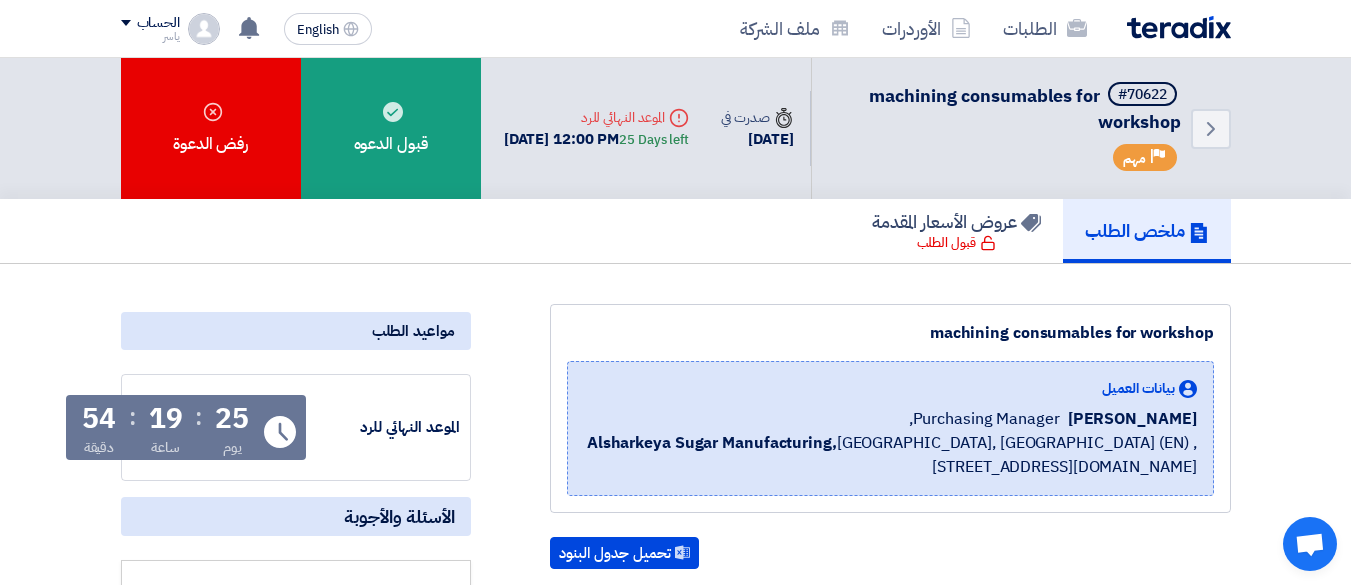 click on "[PERSON_NAME]
Purchasing Manager," 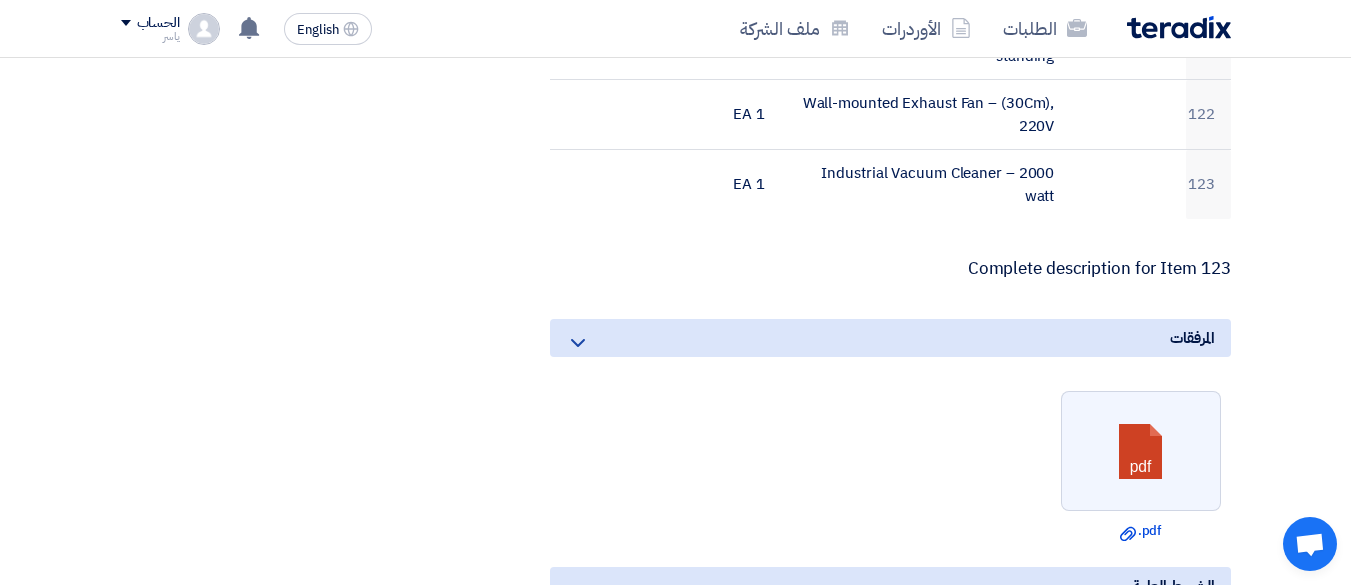 scroll, scrollTop: 8600, scrollLeft: 0, axis: vertical 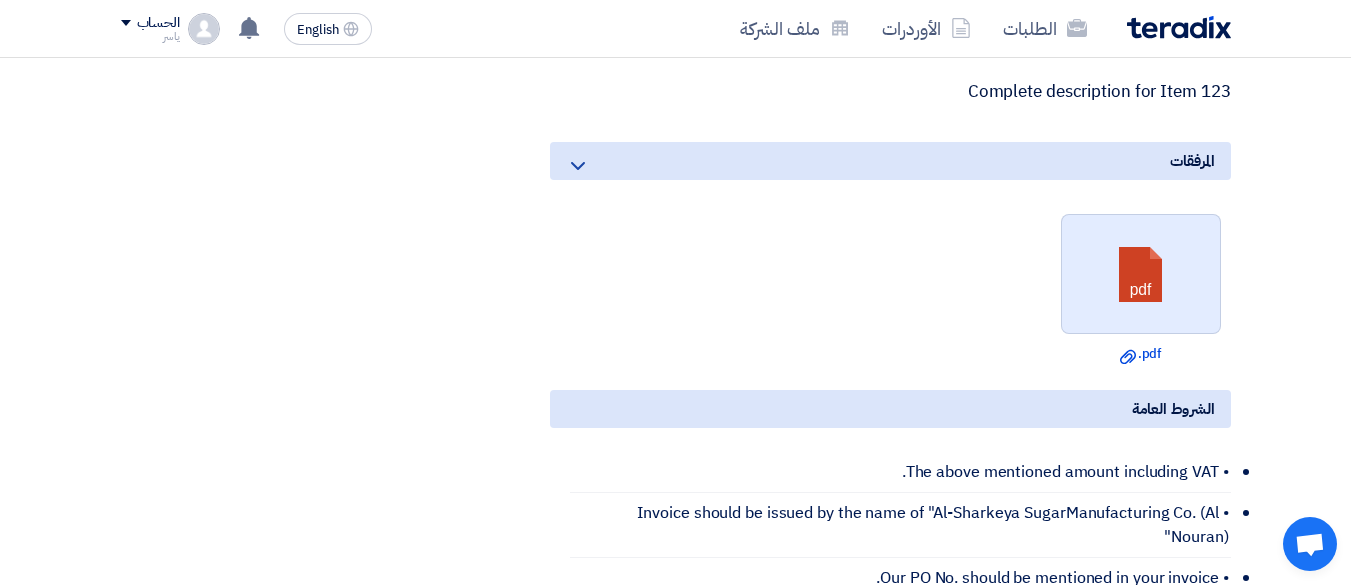 click at bounding box center [1142, 275] 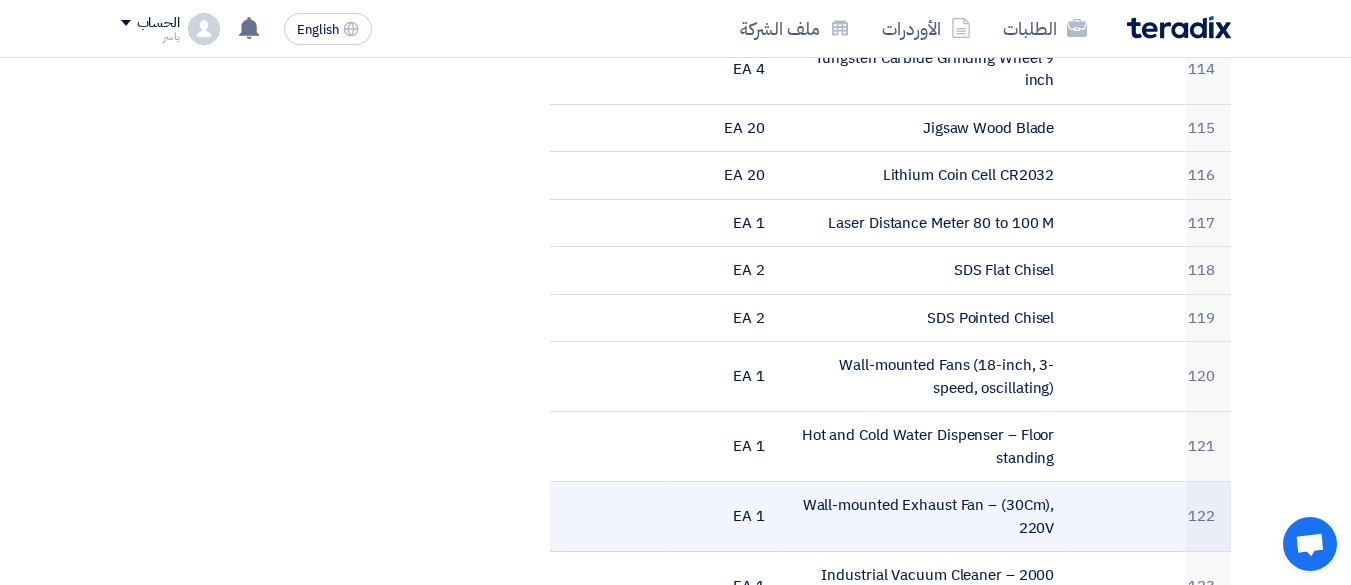 scroll, scrollTop: 8000, scrollLeft: 0, axis: vertical 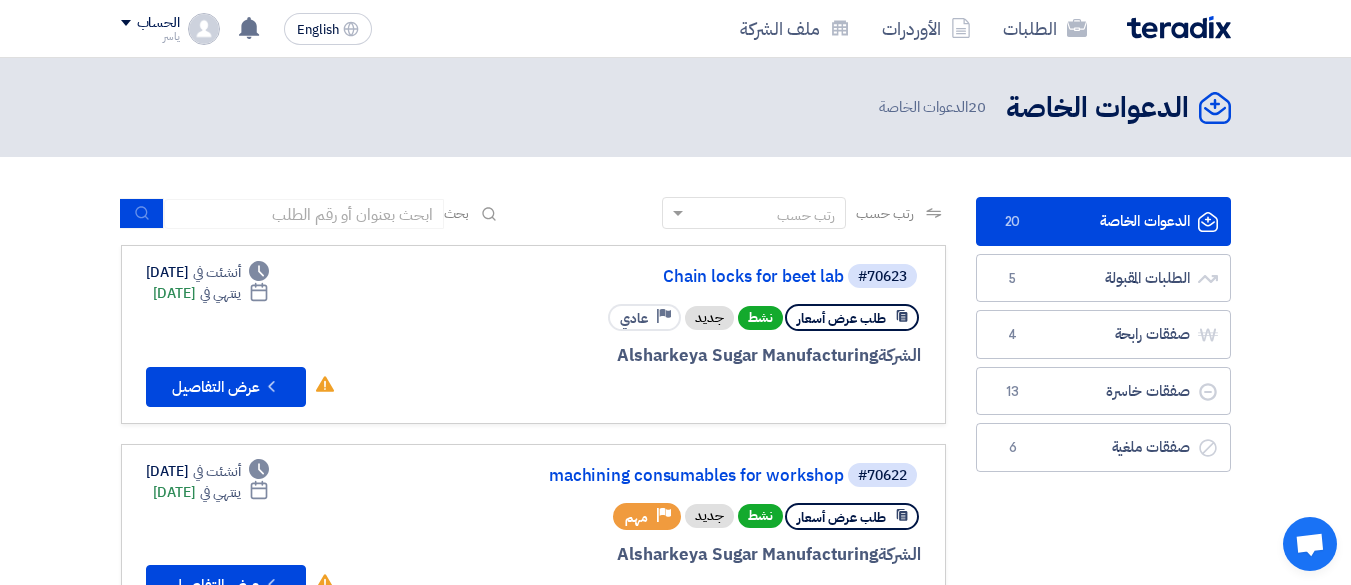 click on "الدعوات الخاصة
الدعوات الخاصة
20" 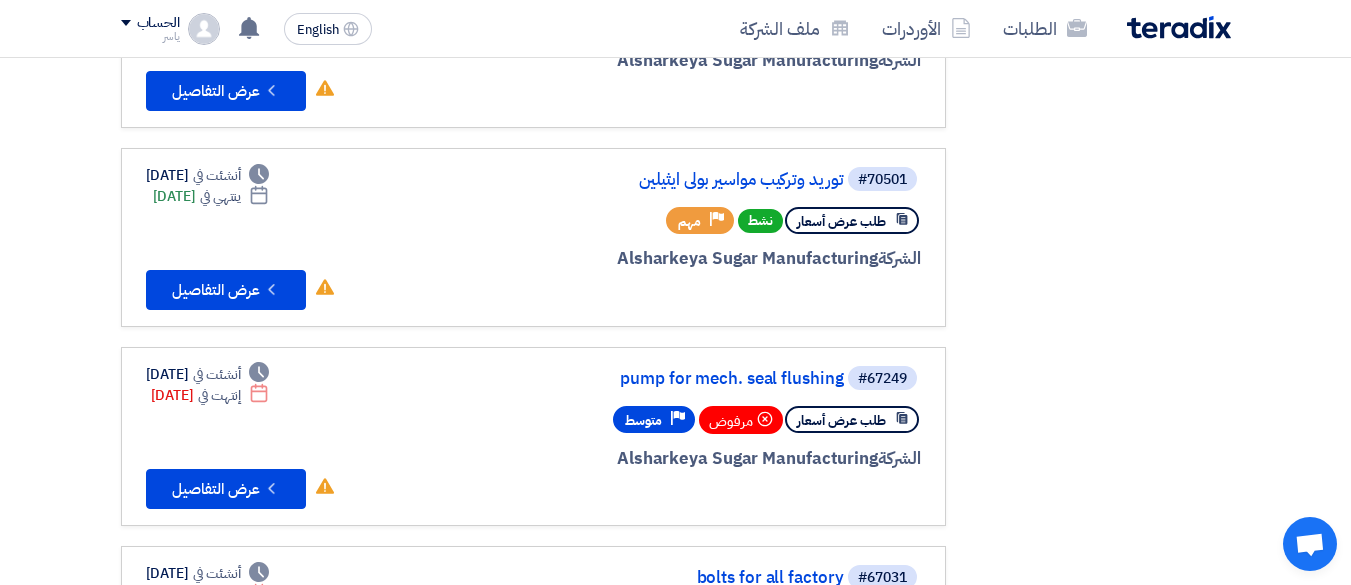 scroll, scrollTop: 1300, scrollLeft: 0, axis: vertical 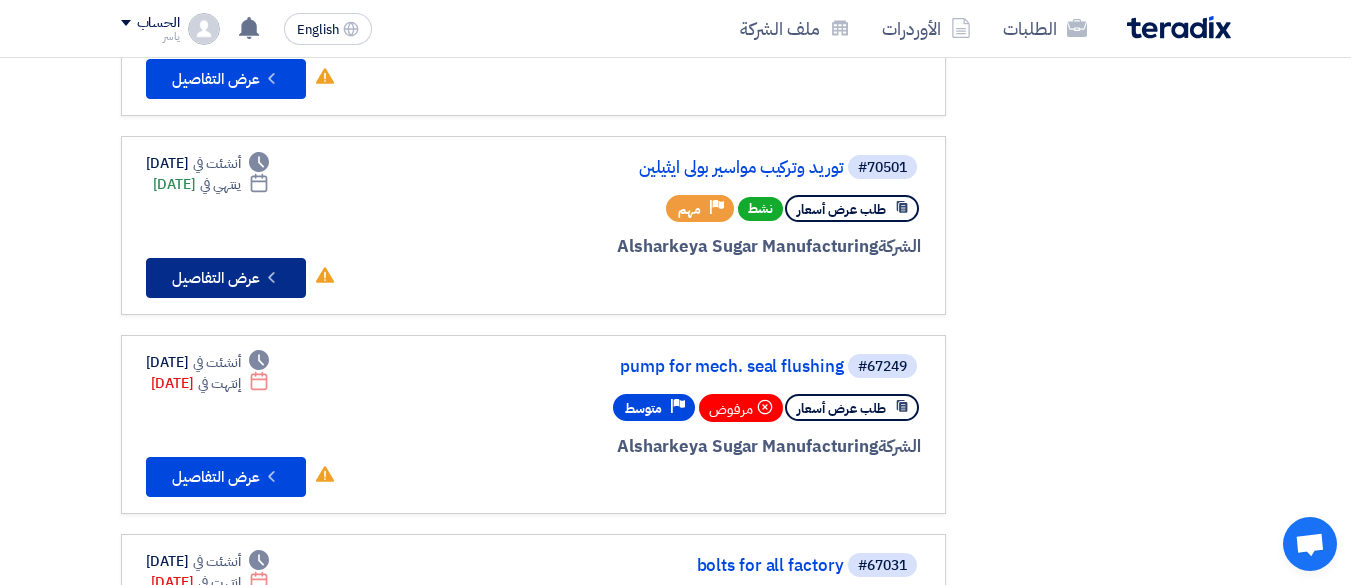 click on "Check details
عرض التفاصيل" 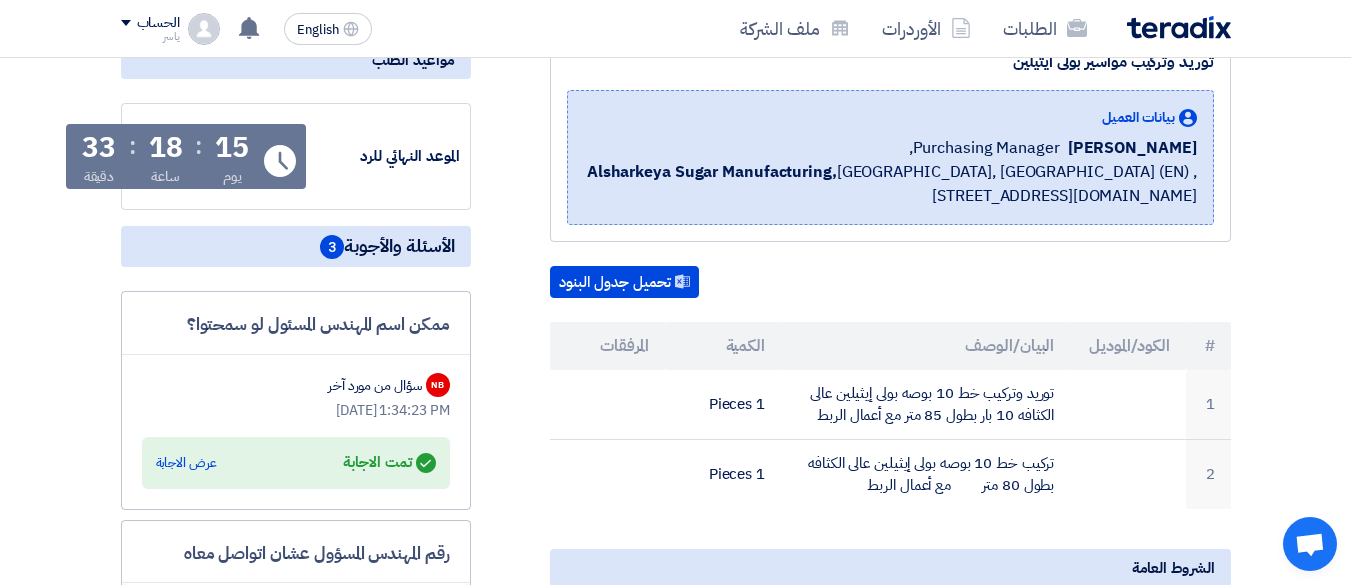 scroll, scrollTop: 300, scrollLeft: 0, axis: vertical 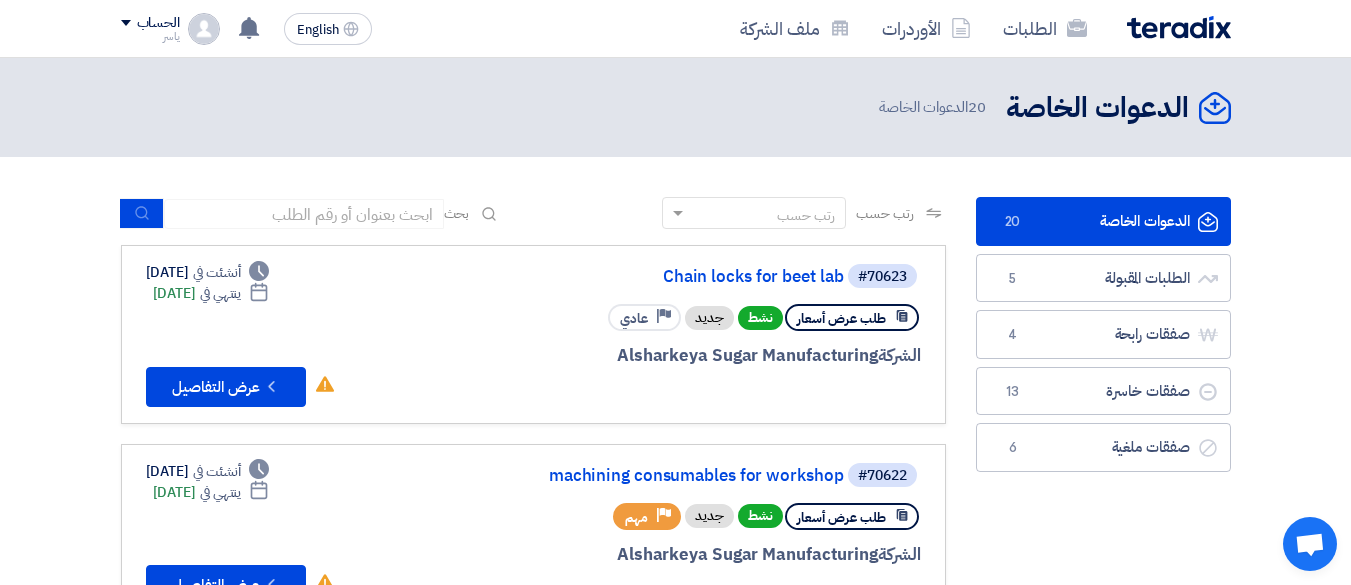 click on "الدعوات الخاصة
الدعوات الخاصة
20" 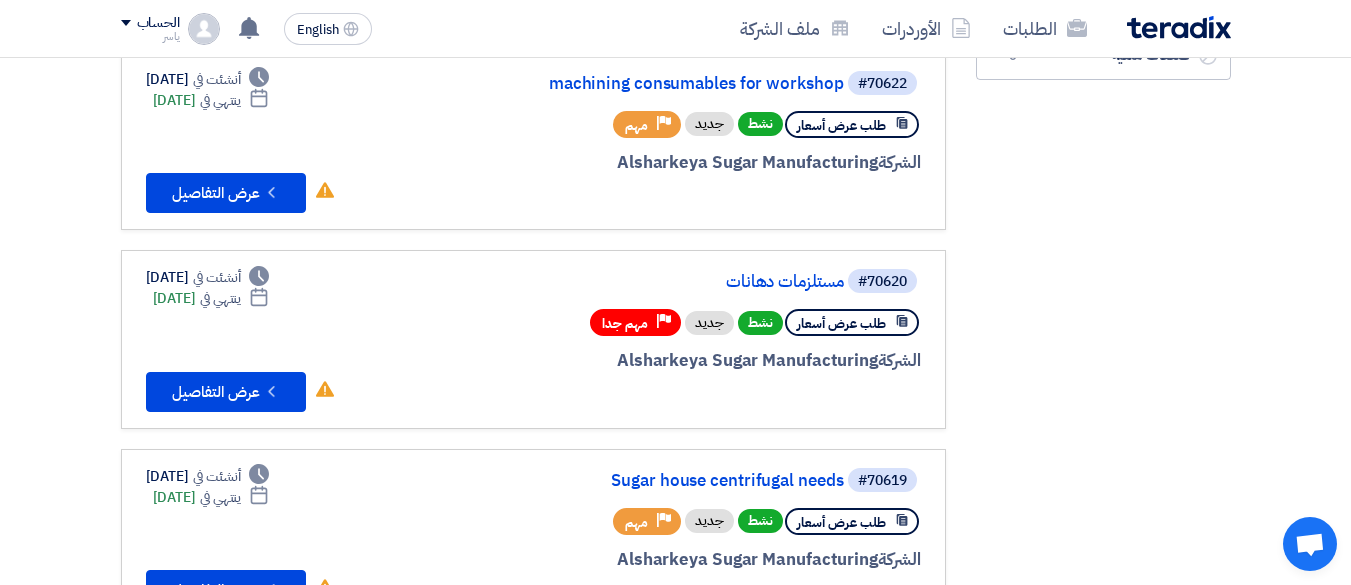 scroll, scrollTop: 400, scrollLeft: 0, axis: vertical 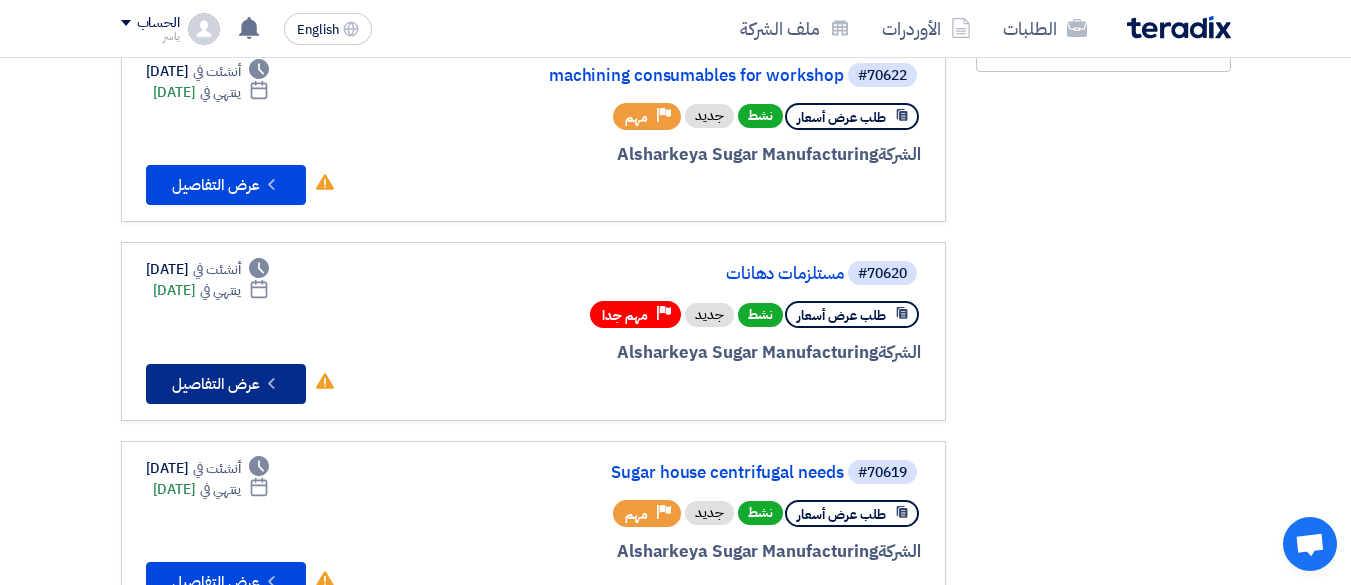 click on "Check details
عرض التفاصيل" 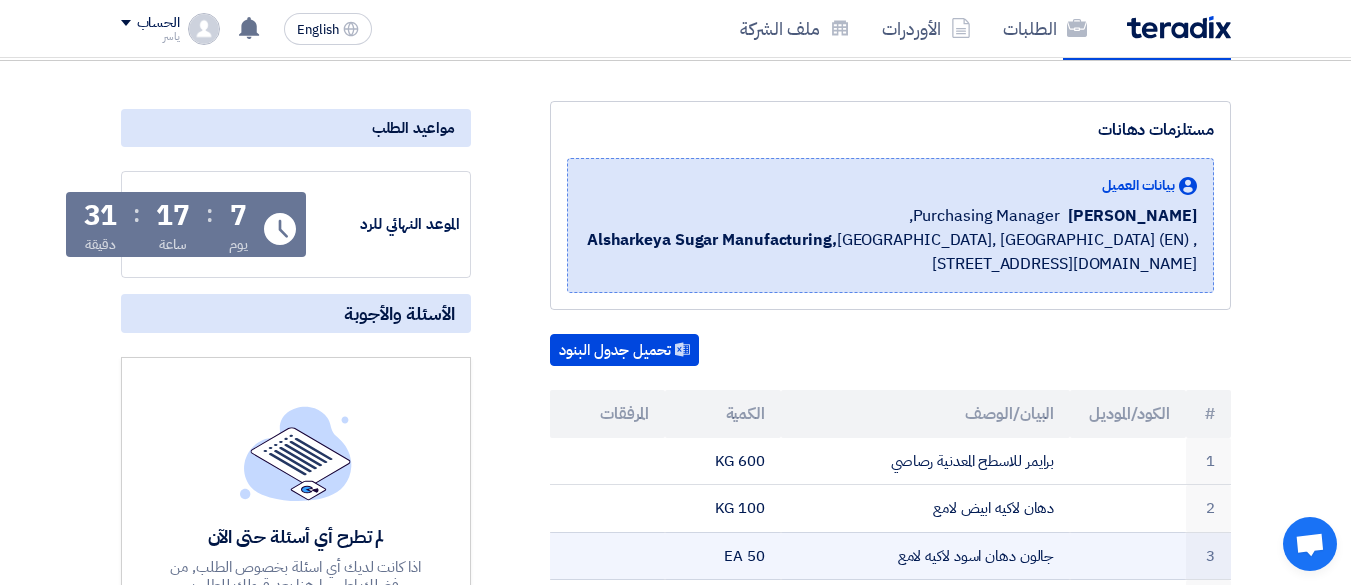 scroll, scrollTop: 0, scrollLeft: 0, axis: both 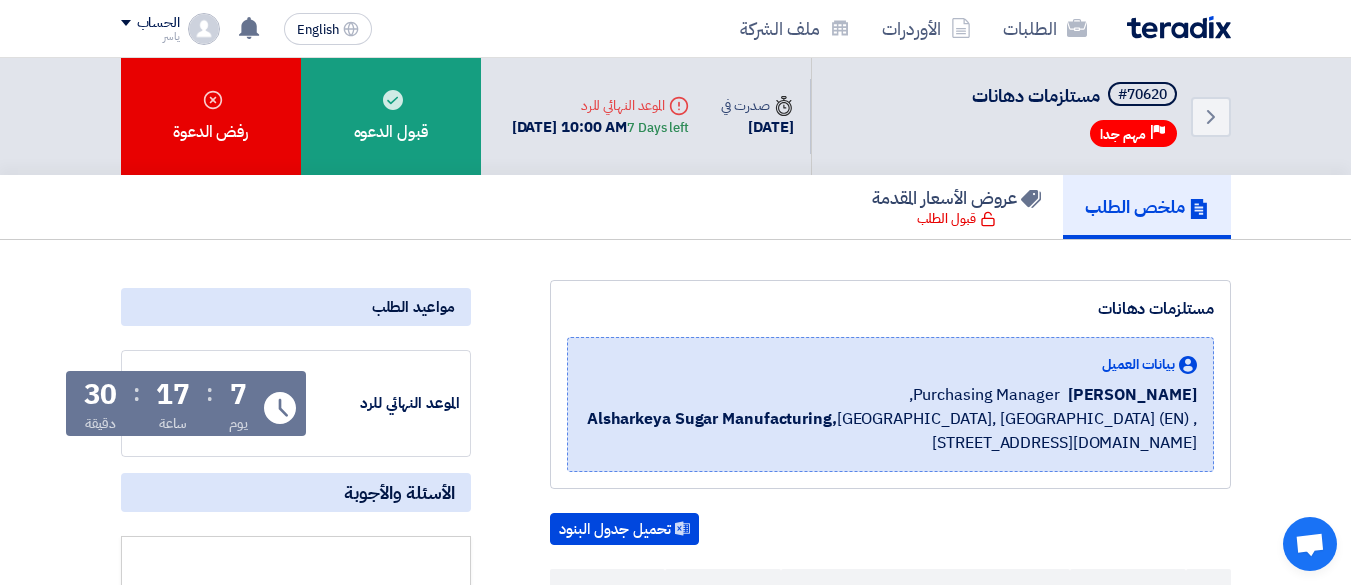 click on "مستلزمات دهانات
بيانات العميل
[PERSON_NAME]
Purchasing Manager,
Alsharkeya Sugar Manufacturing,  [GEOGRAPHIC_DATA], [GEOGRAPHIC_DATA] (EN)
,[STREET_ADDRESS][DOMAIN_NAME]
تحميل جدول البنود
#
الكود/الموديل
البيان/الوصف" 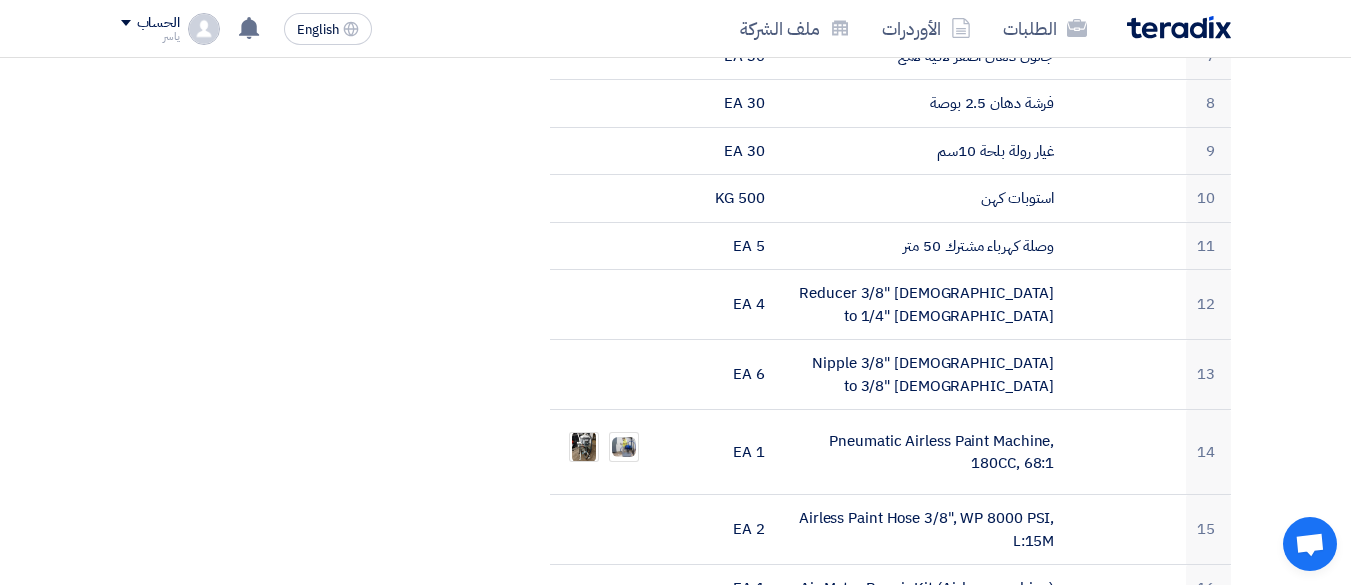 scroll, scrollTop: 900, scrollLeft: 0, axis: vertical 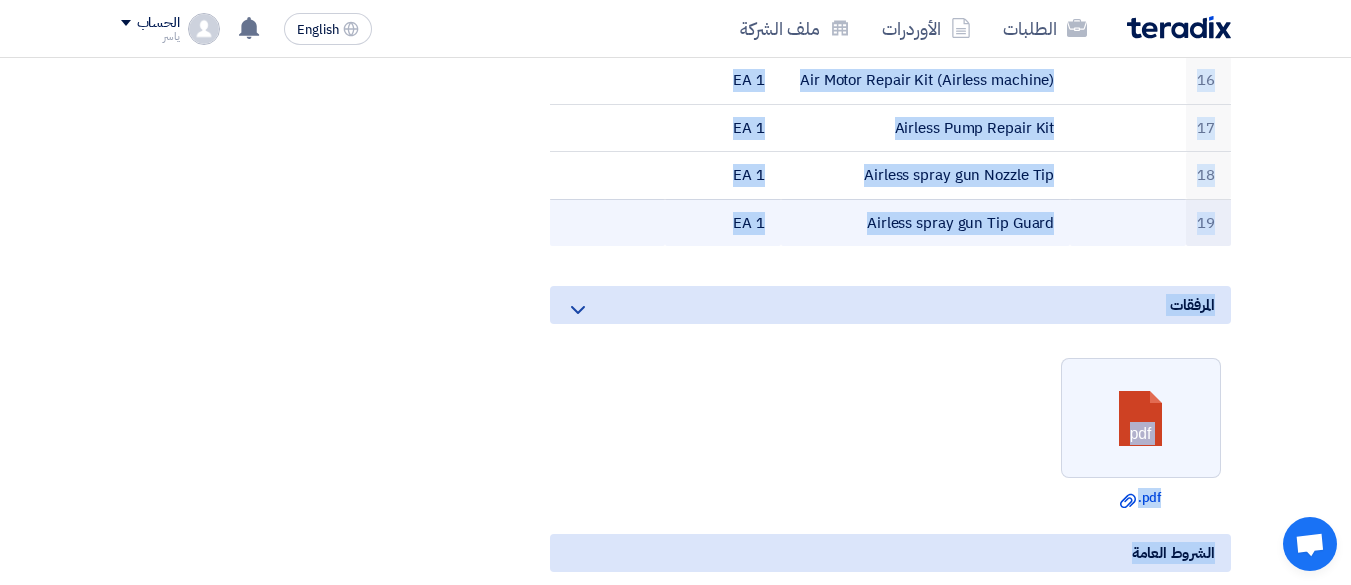 drag, startPoint x: 1049, startPoint y: 262, endPoint x: 740, endPoint y: 172, distance: 321.84003 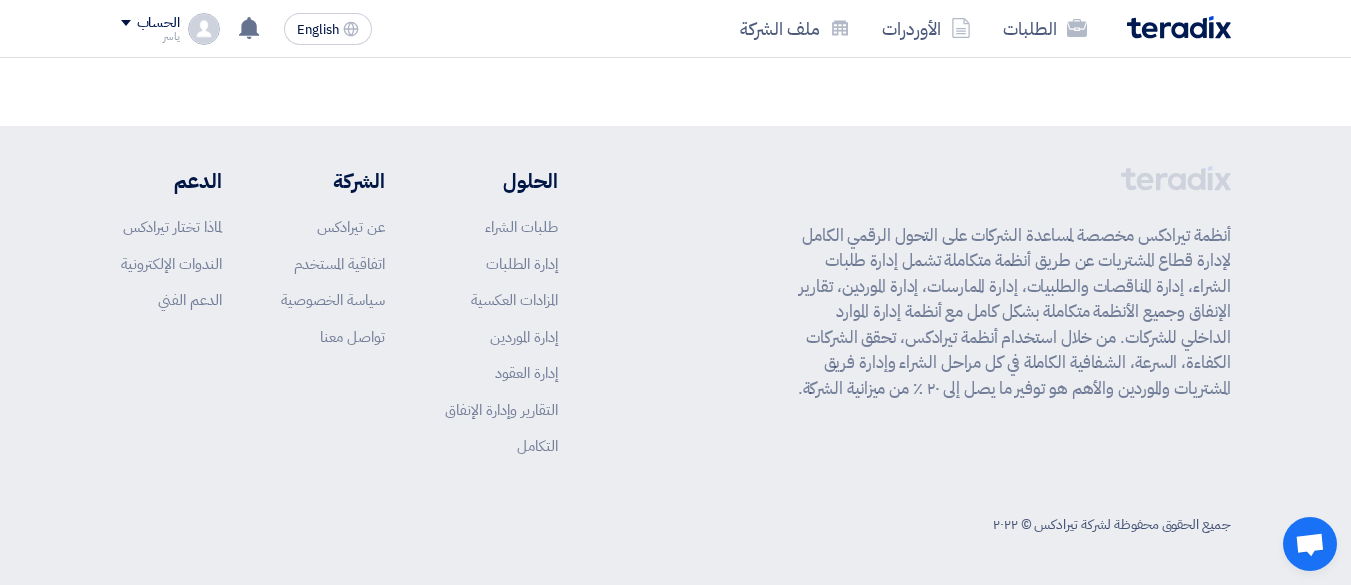 scroll, scrollTop: 0, scrollLeft: 0, axis: both 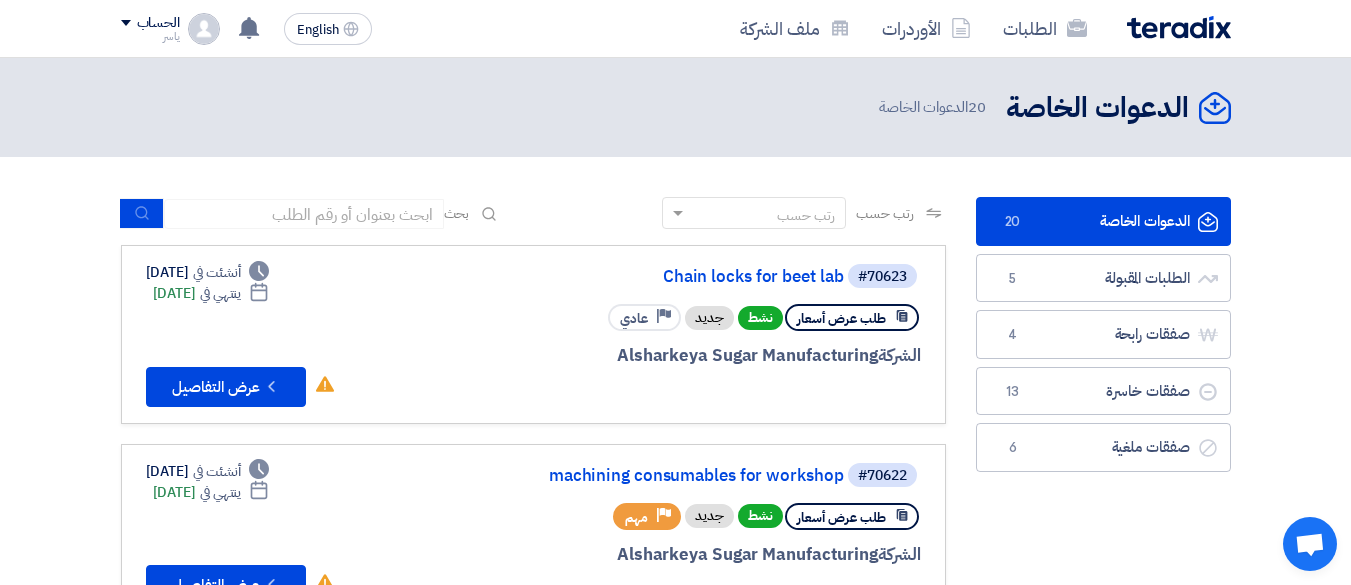 click on "الدعوات الخاصة
الدعوات الخاصة
20" 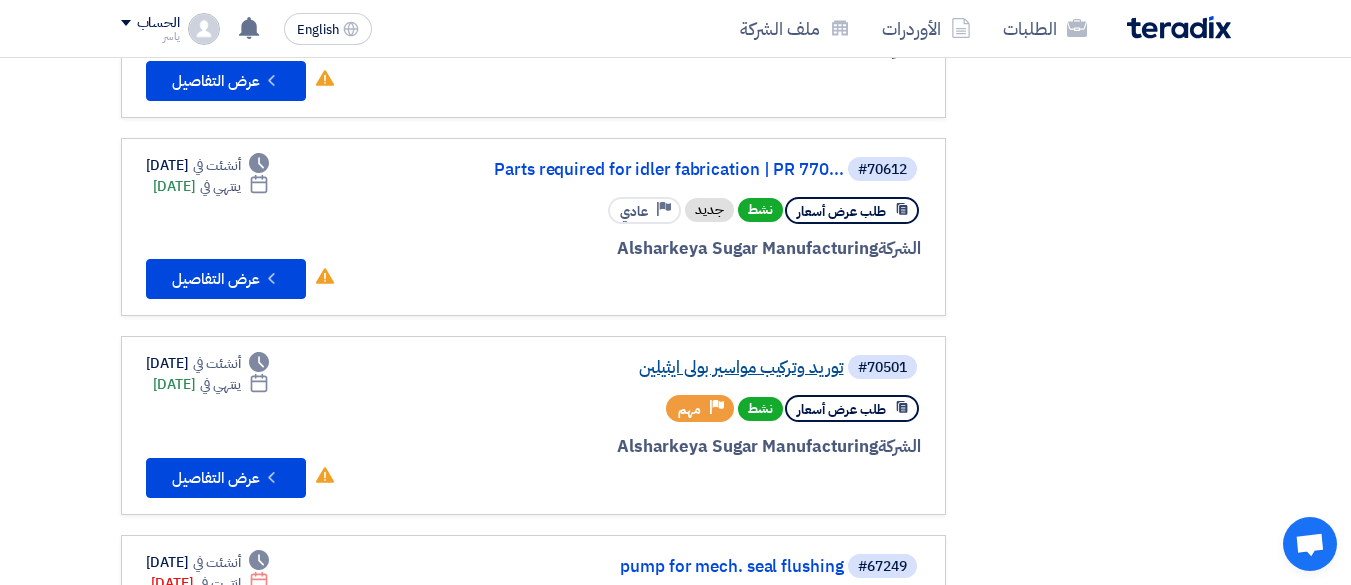 scroll, scrollTop: 1200, scrollLeft: 0, axis: vertical 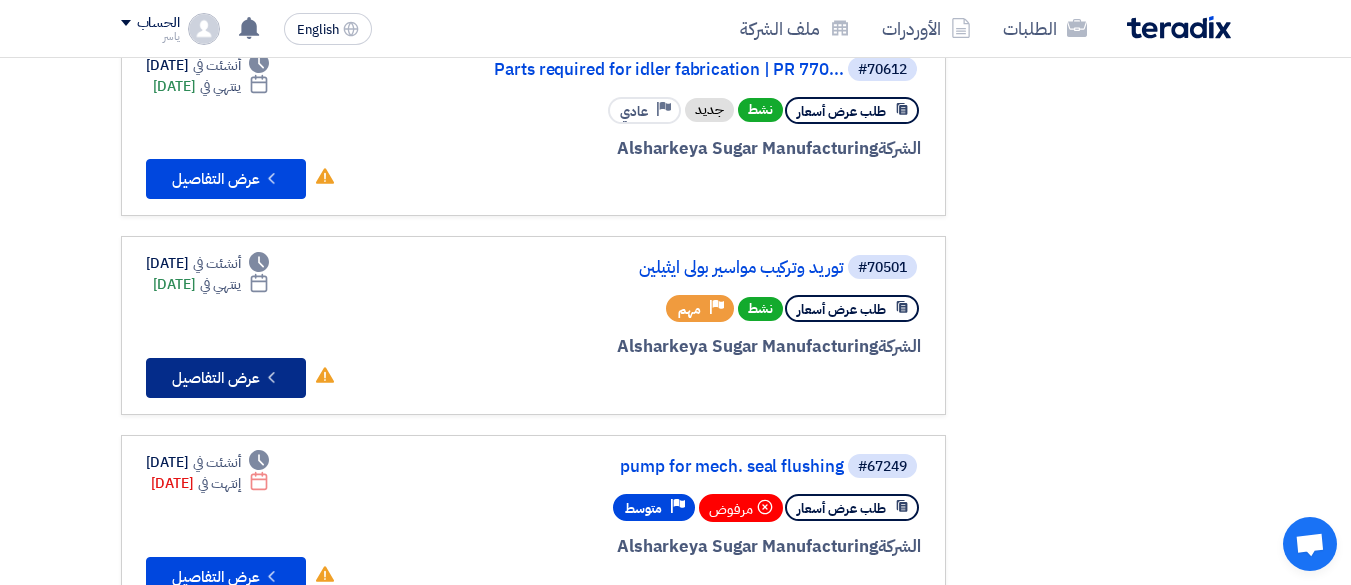 click on "Check details
عرض التفاصيل" 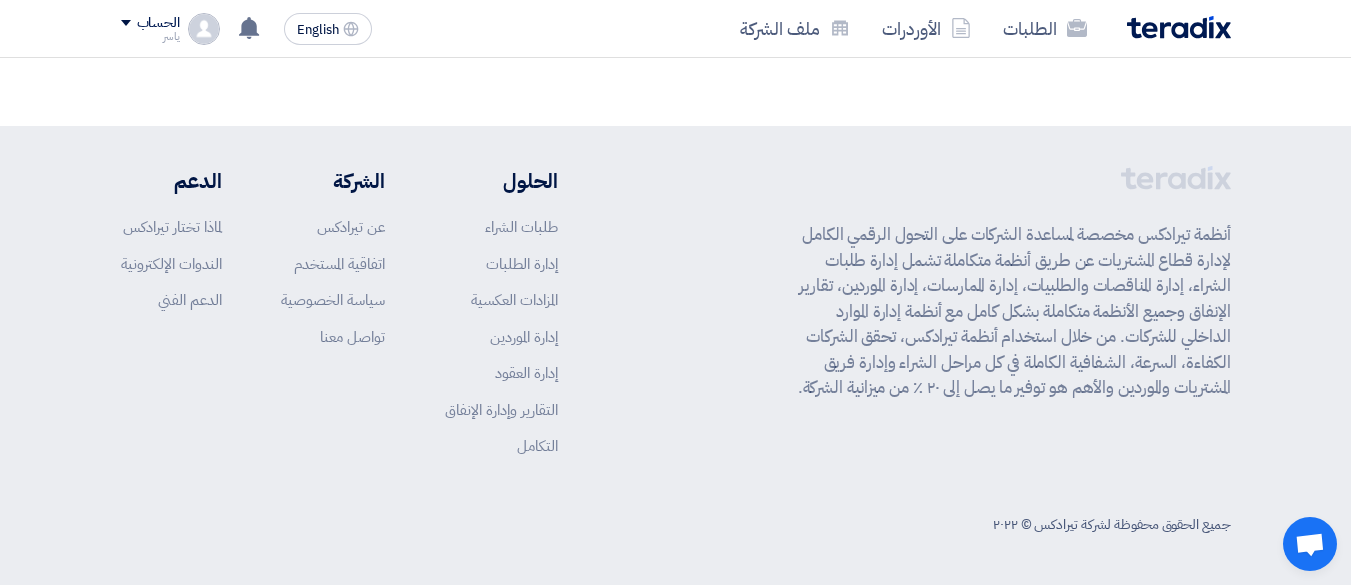 scroll, scrollTop: 0, scrollLeft: 0, axis: both 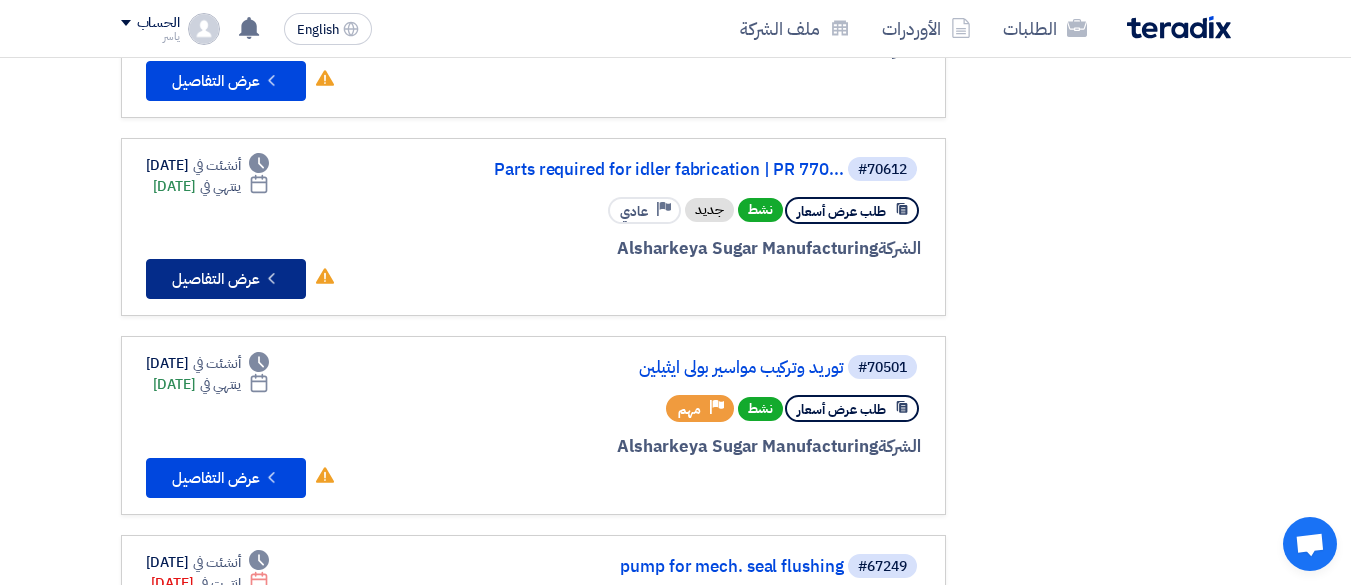 click on "Check details
عرض التفاصيل" 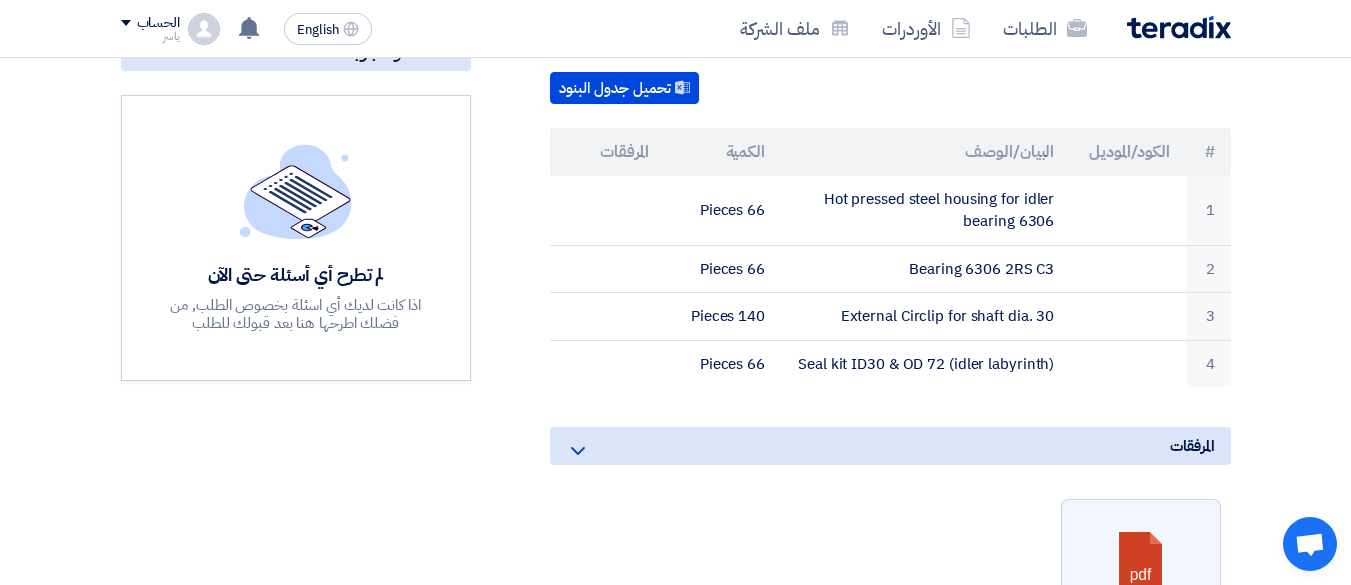 scroll, scrollTop: 500, scrollLeft: 0, axis: vertical 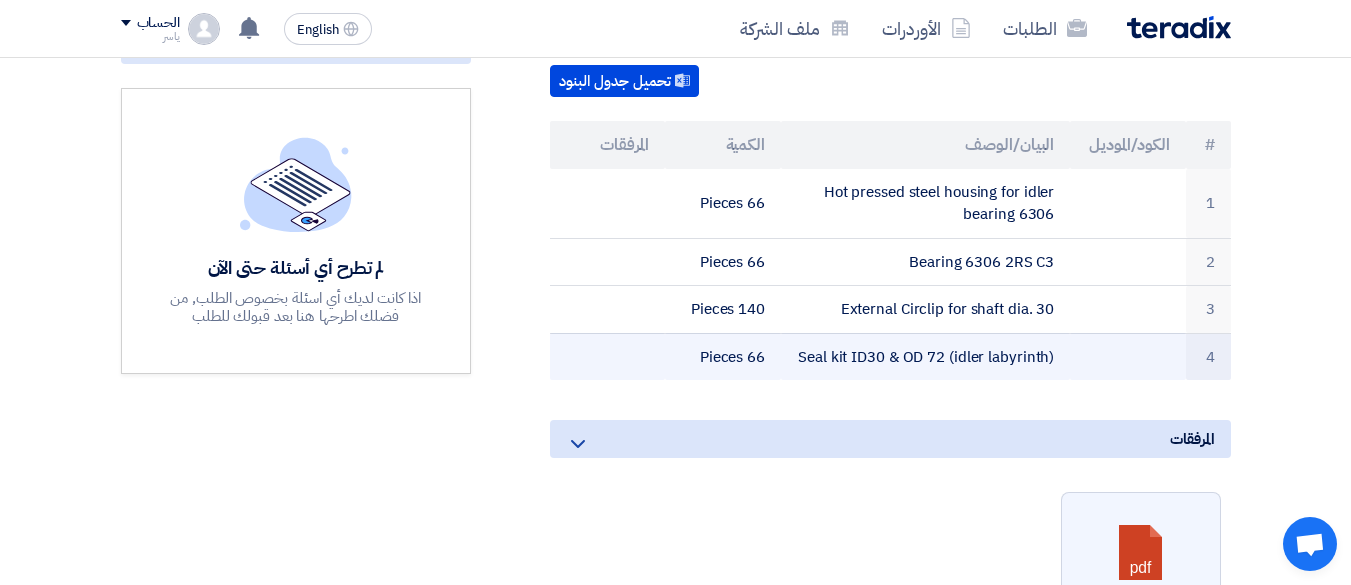 drag, startPoint x: 1046, startPoint y: 193, endPoint x: 672, endPoint y: 347, distance: 404.4651 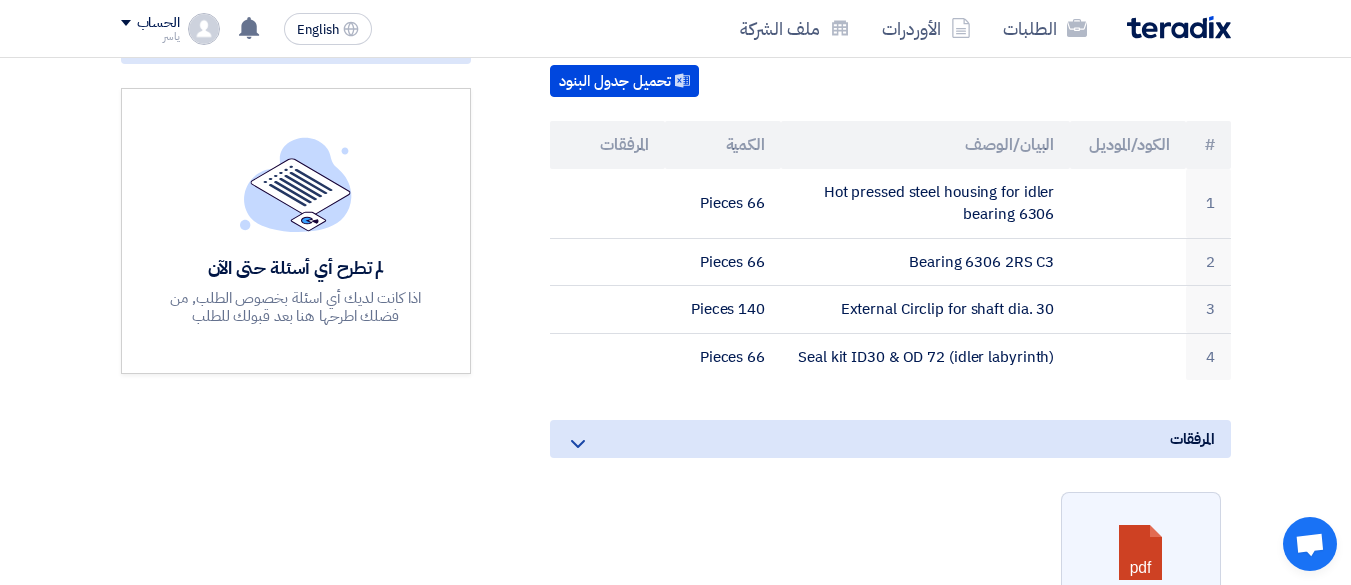 drag, startPoint x: 21, startPoint y: 122, endPoint x: 0, endPoint y: 61, distance: 64.513565 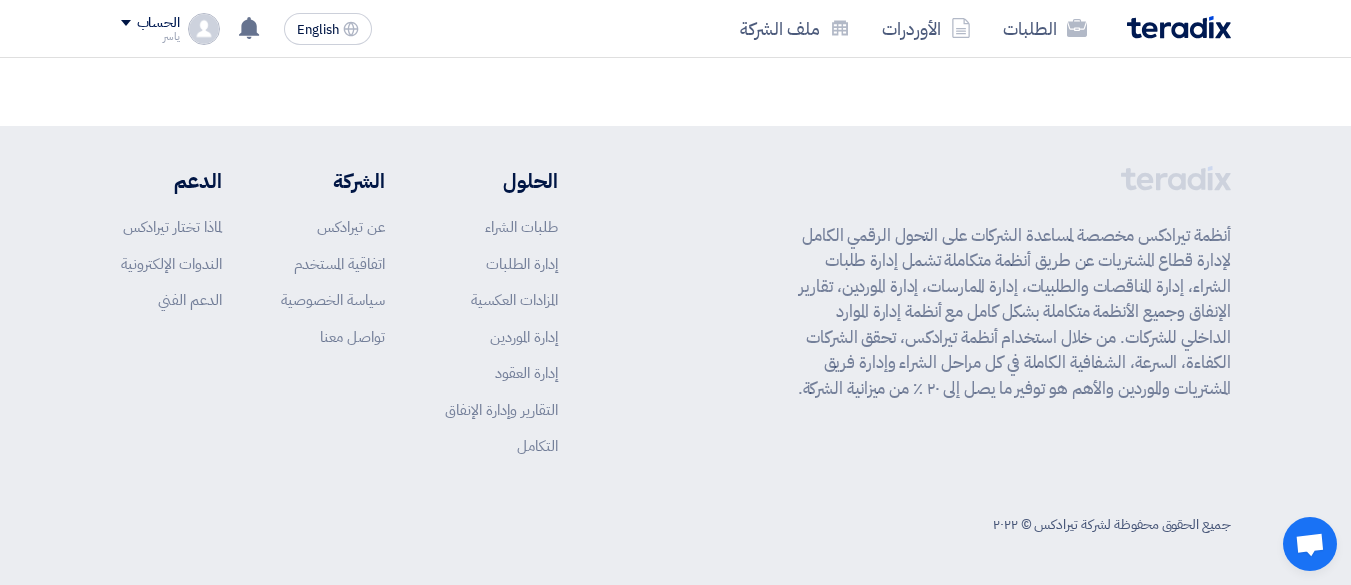 scroll, scrollTop: 0, scrollLeft: 0, axis: both 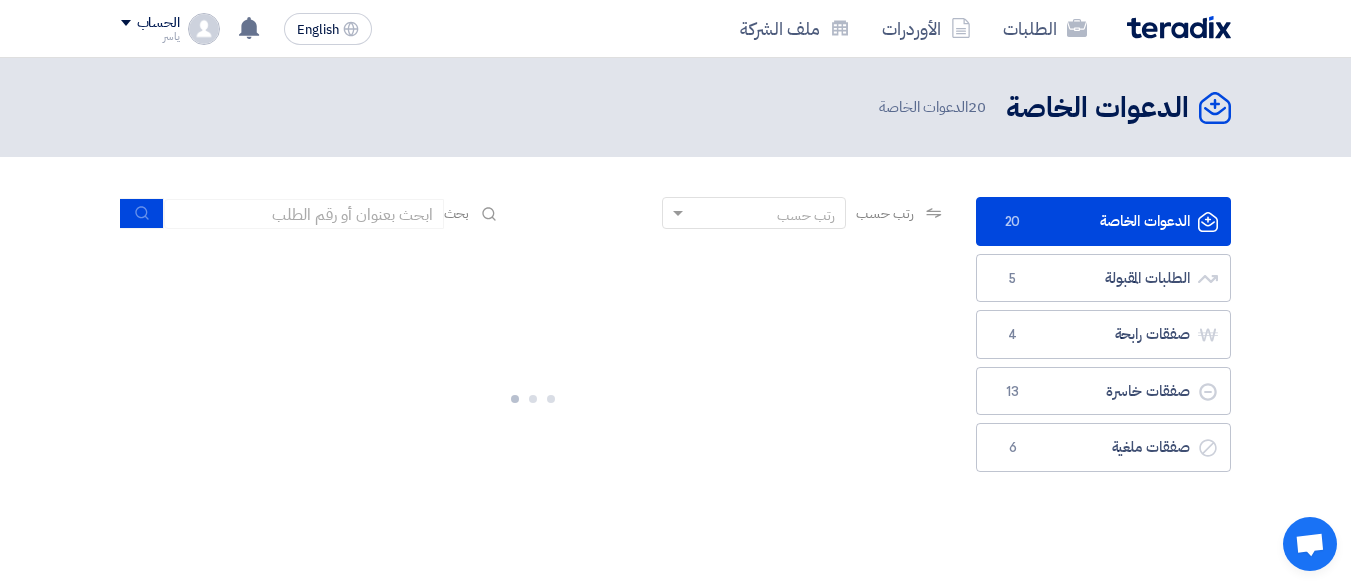 drag, startPoint x: 1115, startPoint y: 221, endPoint x: 1096, endPoint y: 215, distance: 19.924858 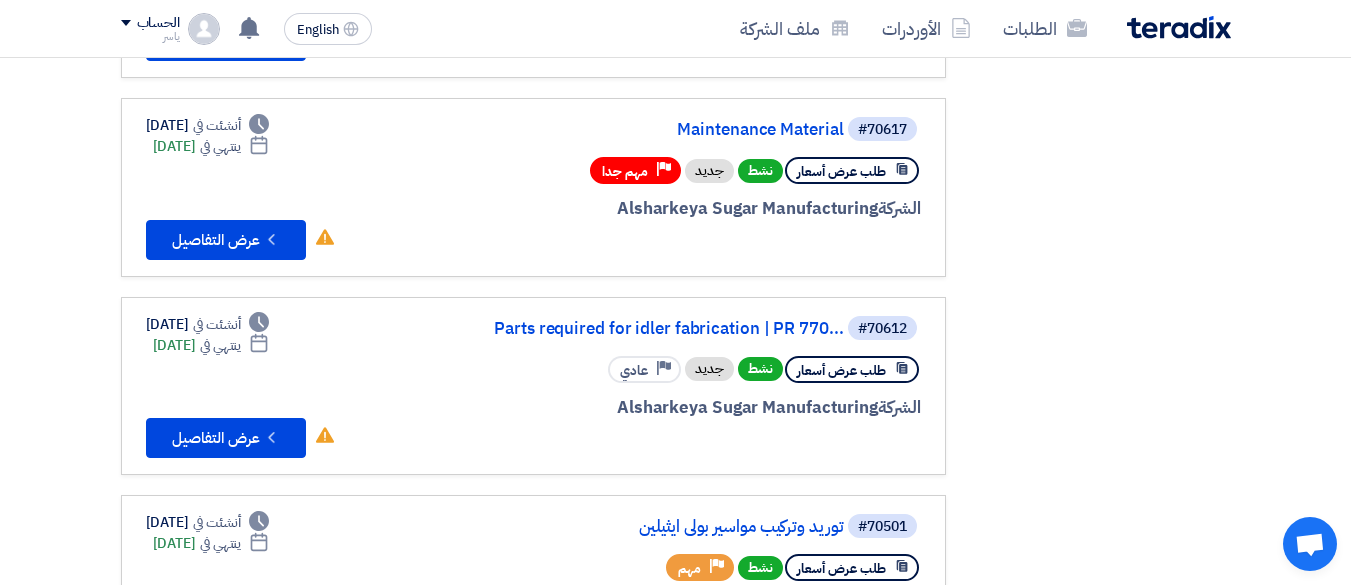 scroll, scrollTop: 900, scrollLeft: 0, axis: vertical 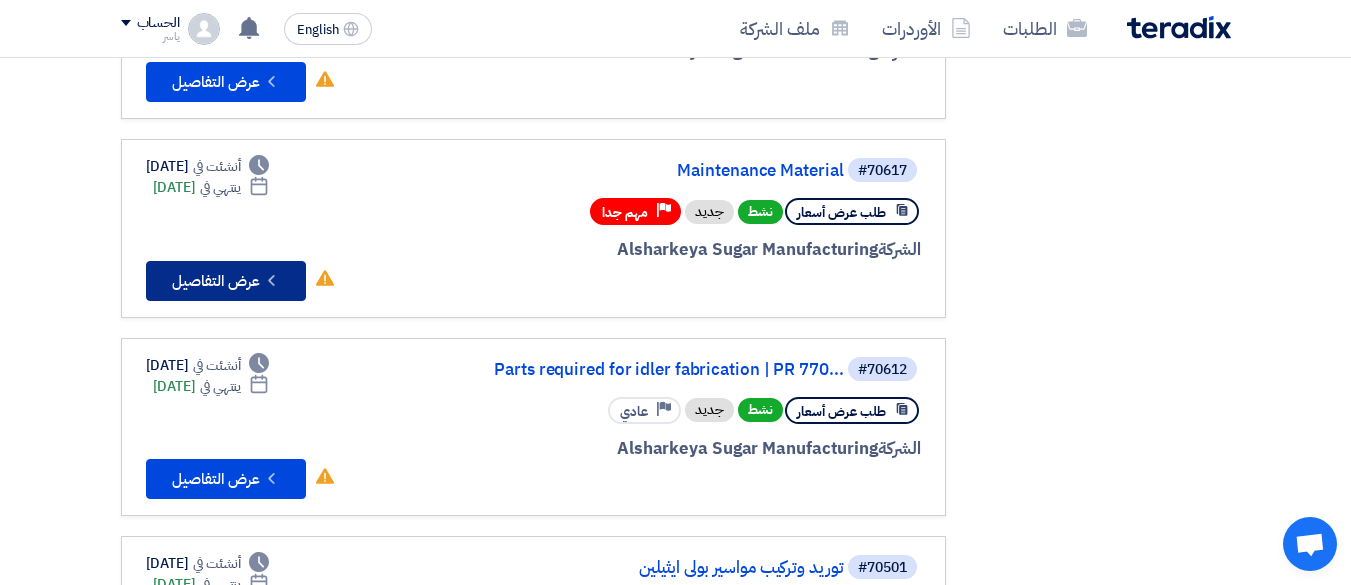 click on "Check details
عرض التفاصيل" 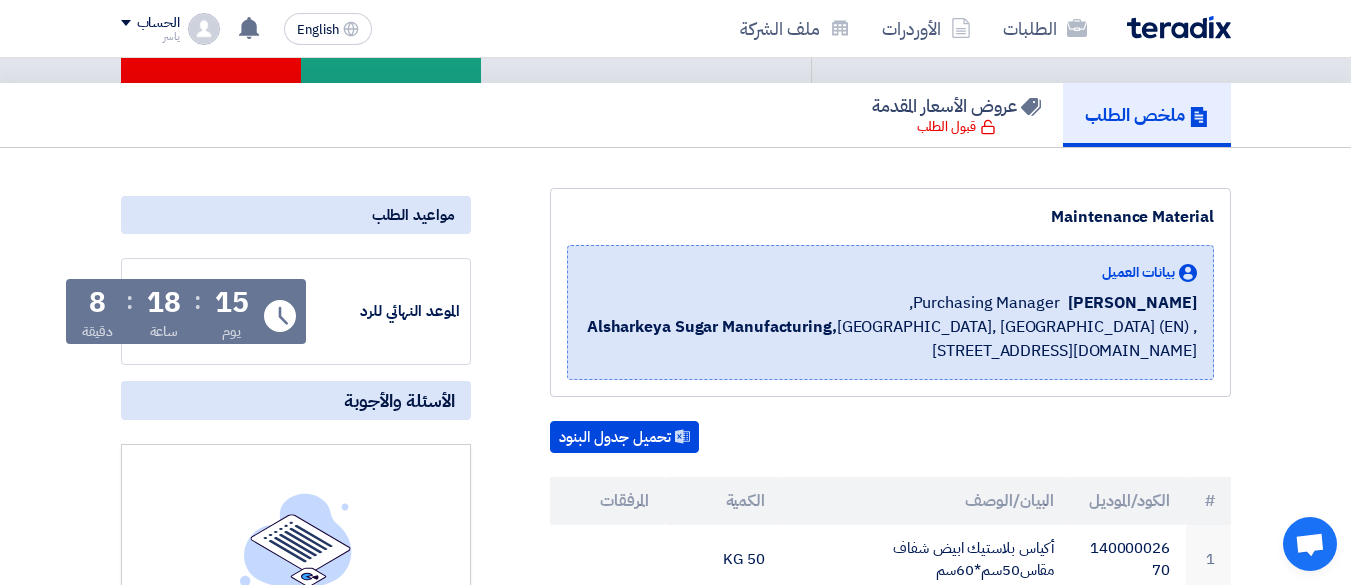 scroll, scrollTop: 0, scrollLeft: 0, axis: both 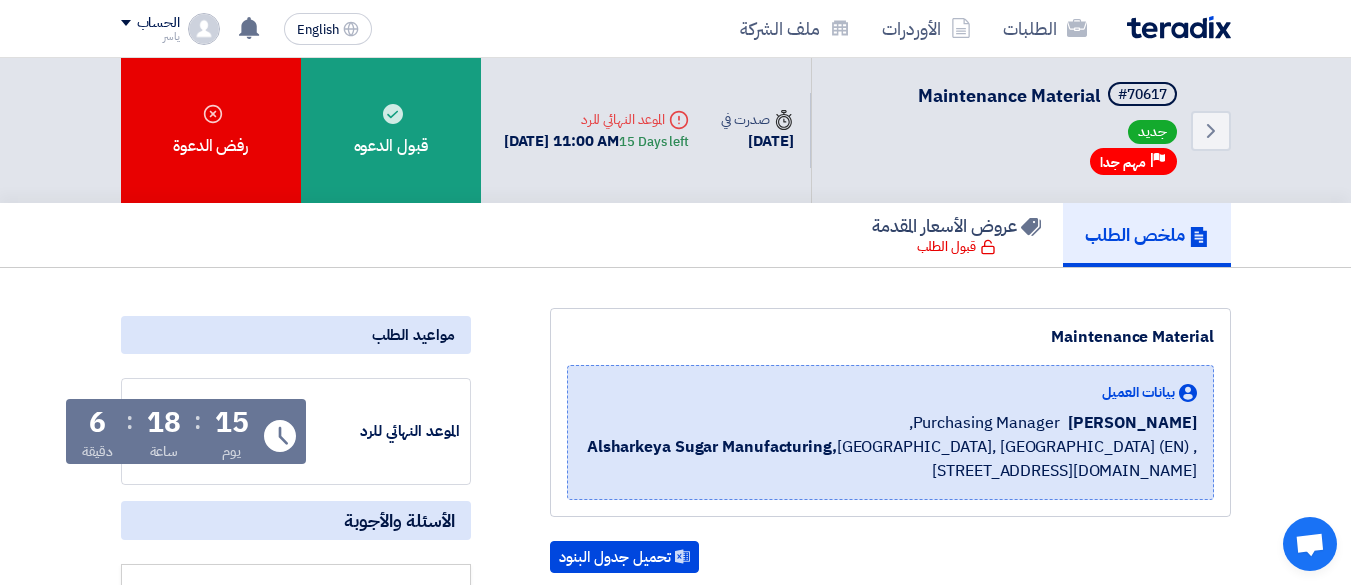 drag, startPoint x: 1058, startPoint y: 530, endPoint x: 1048, endPoint y: 557, distance: 28.79236 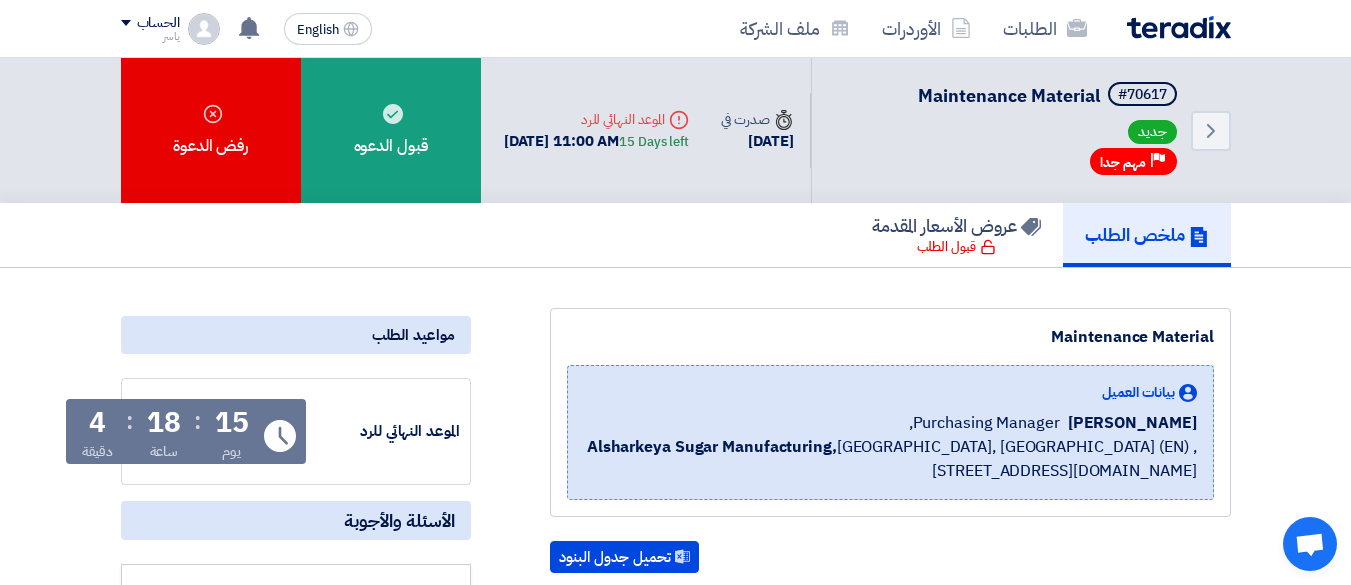 scroll, scrollTop: 511, scrollLeft: 0, axis: vertical 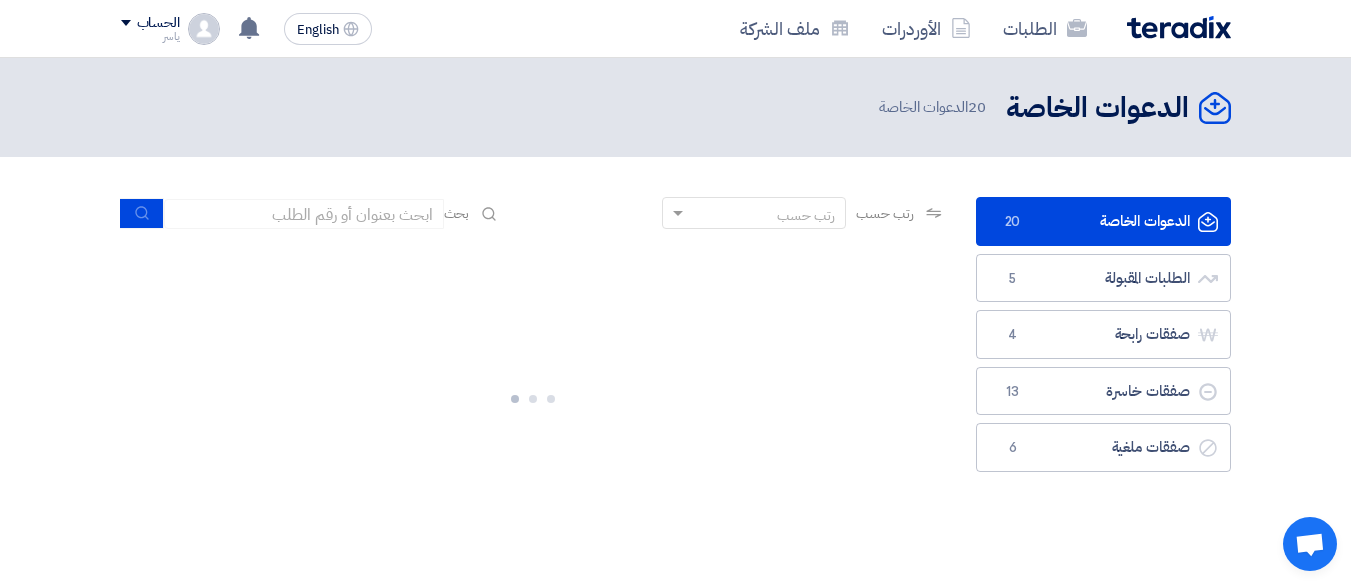 click on "الدعوات الخاصة
الدعوات الخاصة
20" 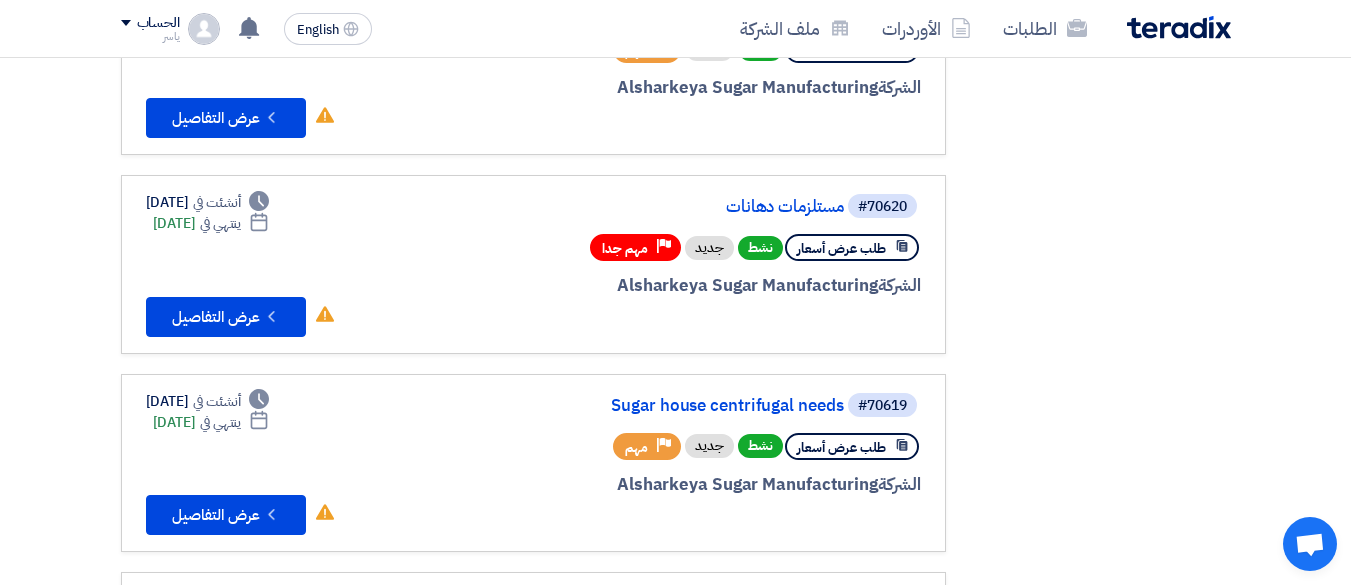 scroll, scrollTop: 500, scrollLeft: 0, axis: vertical 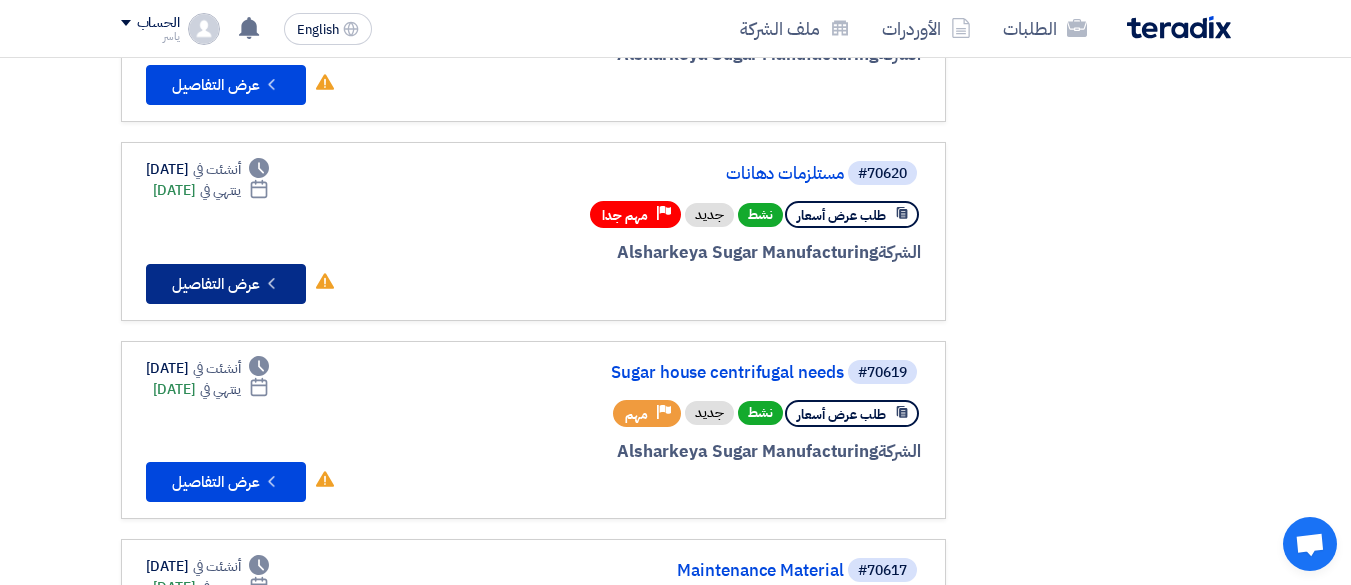 click on "Check details
عرض التفاصيل" 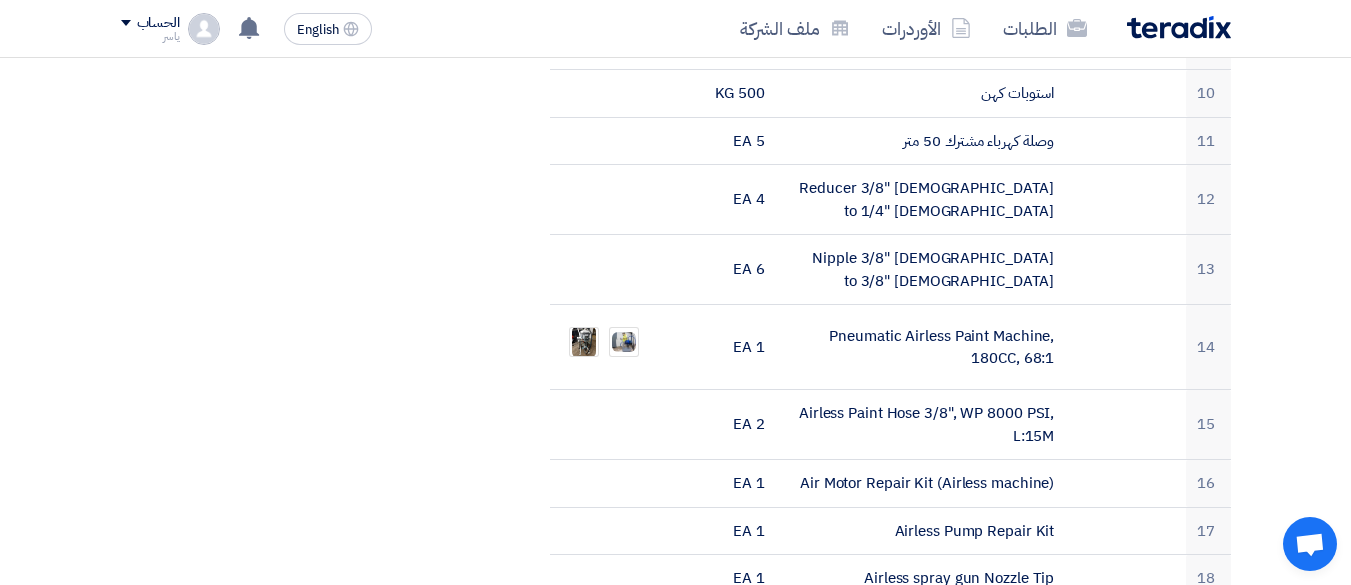 scroll, scrollTop: 1000, scrollLeft: 0, axis: vertical 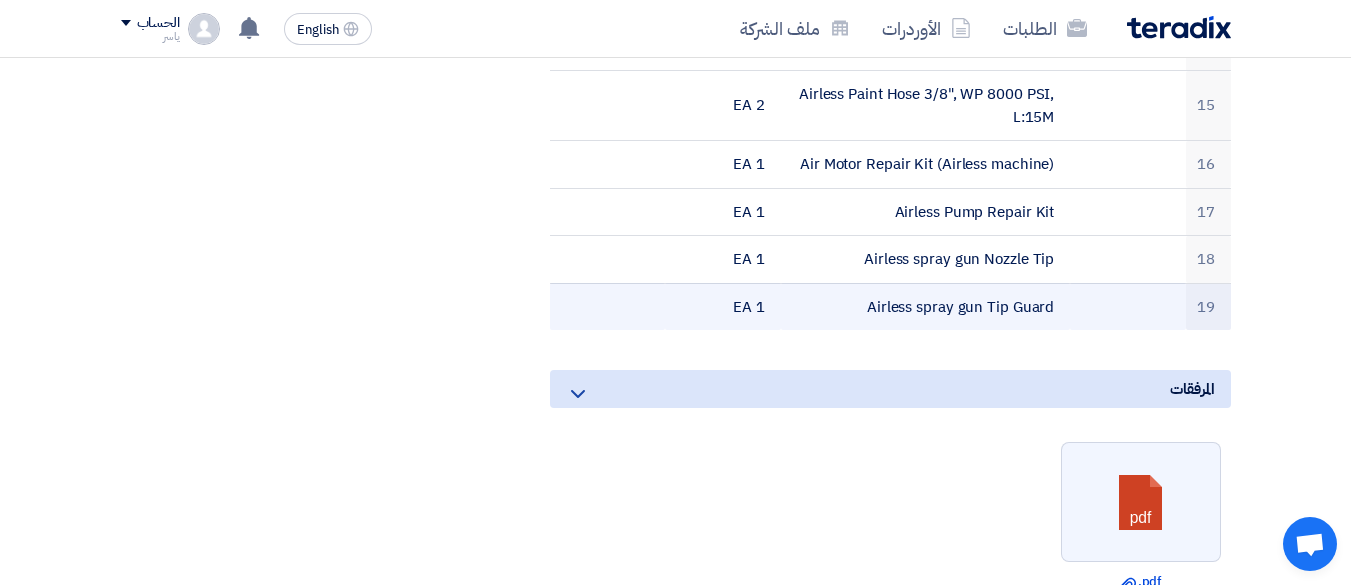 drag, startPoint x: 1211, startPoint y: 181, endPoint x: 745, endPoint y: 281, distance: 476.60886 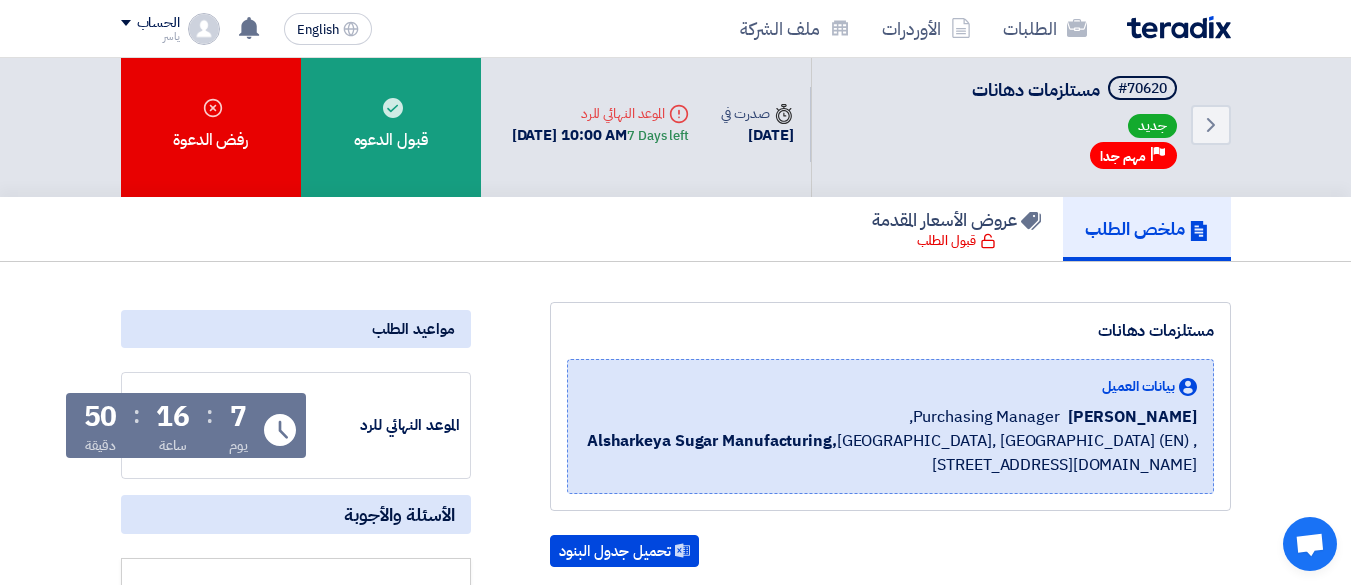 scroll, scrollTop: 0, scrollLeft: 0, axis: both 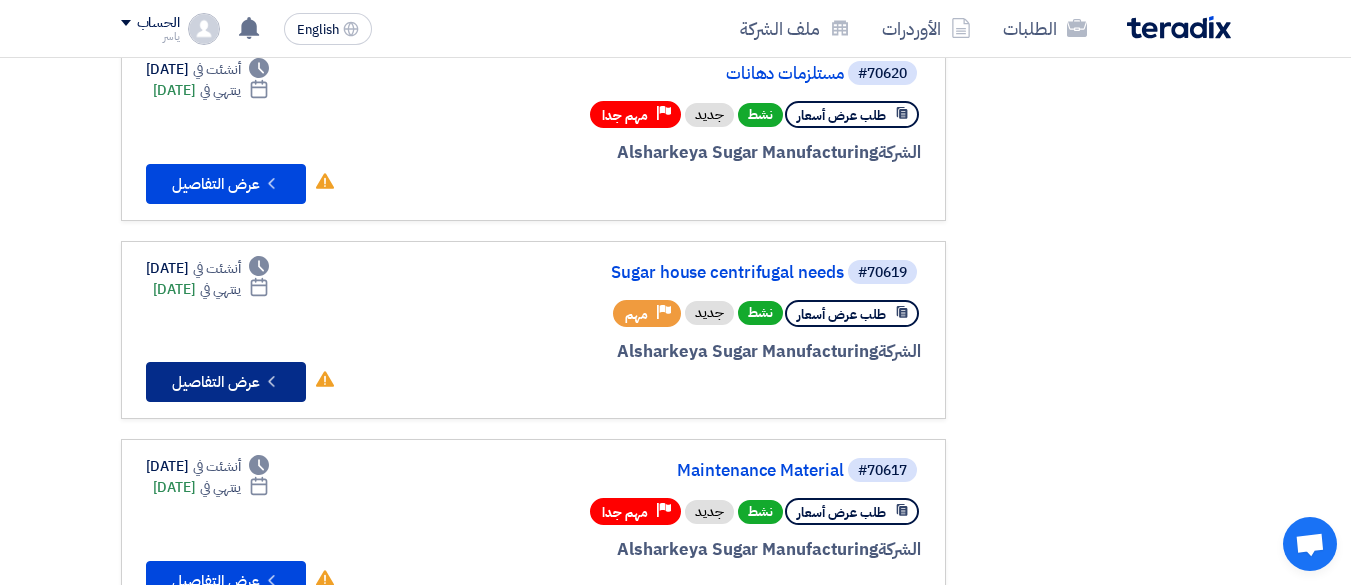 click on "Check details
عرض التفاصيل" 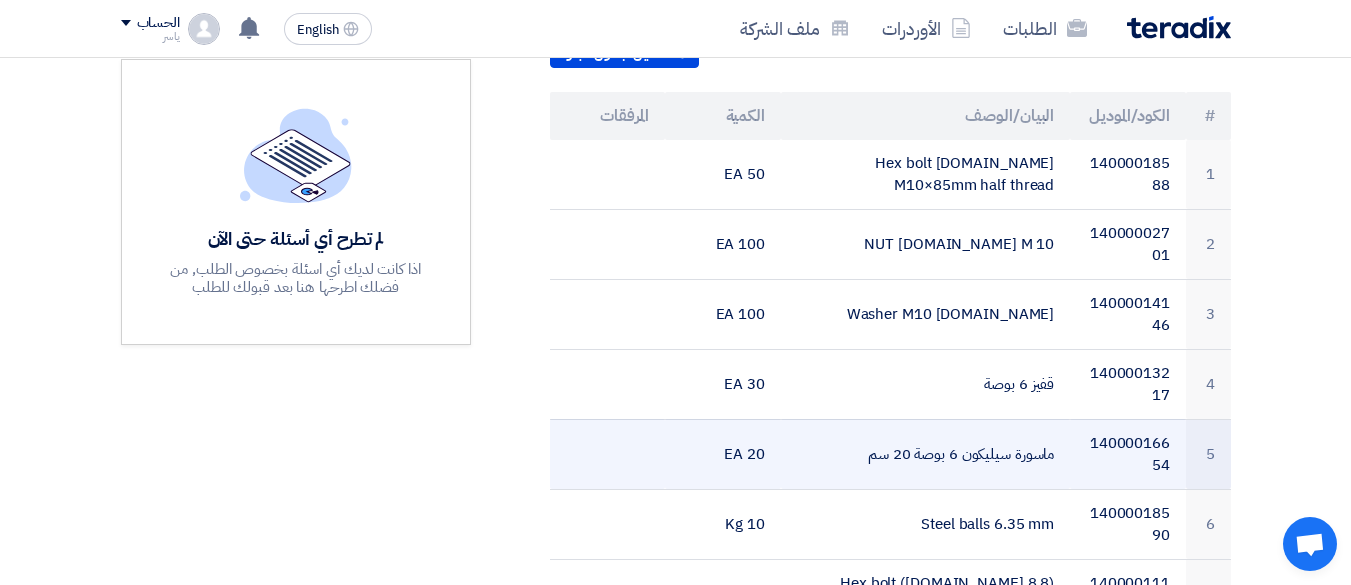 scroll, scrollTop: 500, scrollLeft: 0, axis: vertical 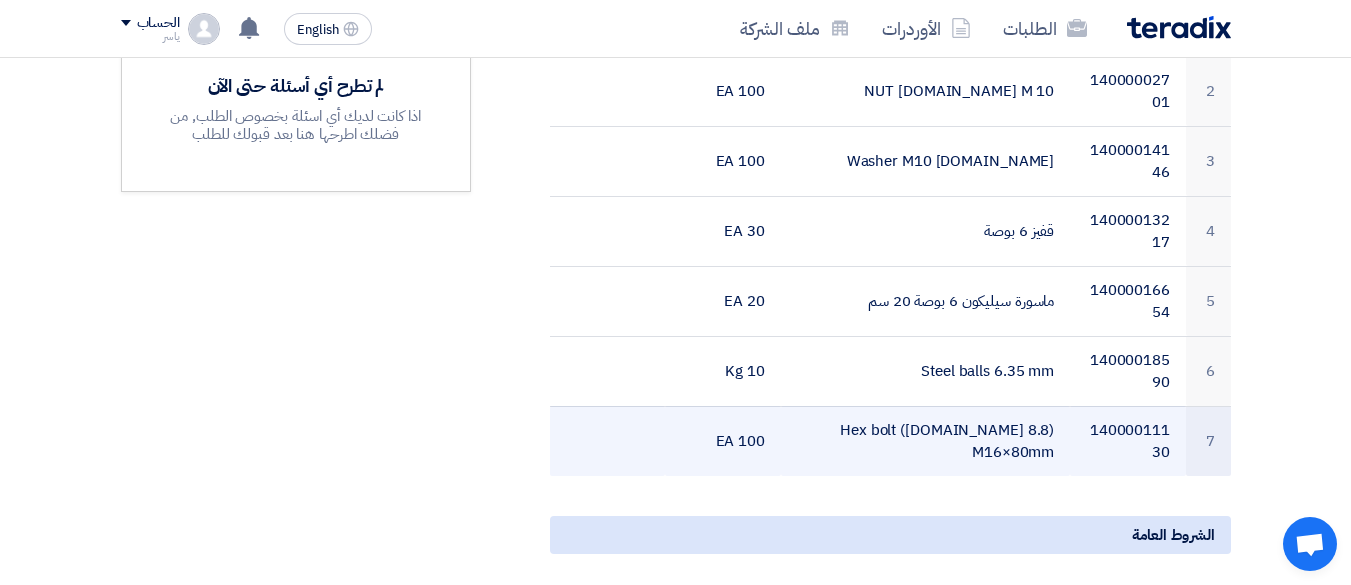 drag, startPoint x: 1043, startPoint y: 206, endPoint x: 742, endPoint y: 438, distance: 380.0329 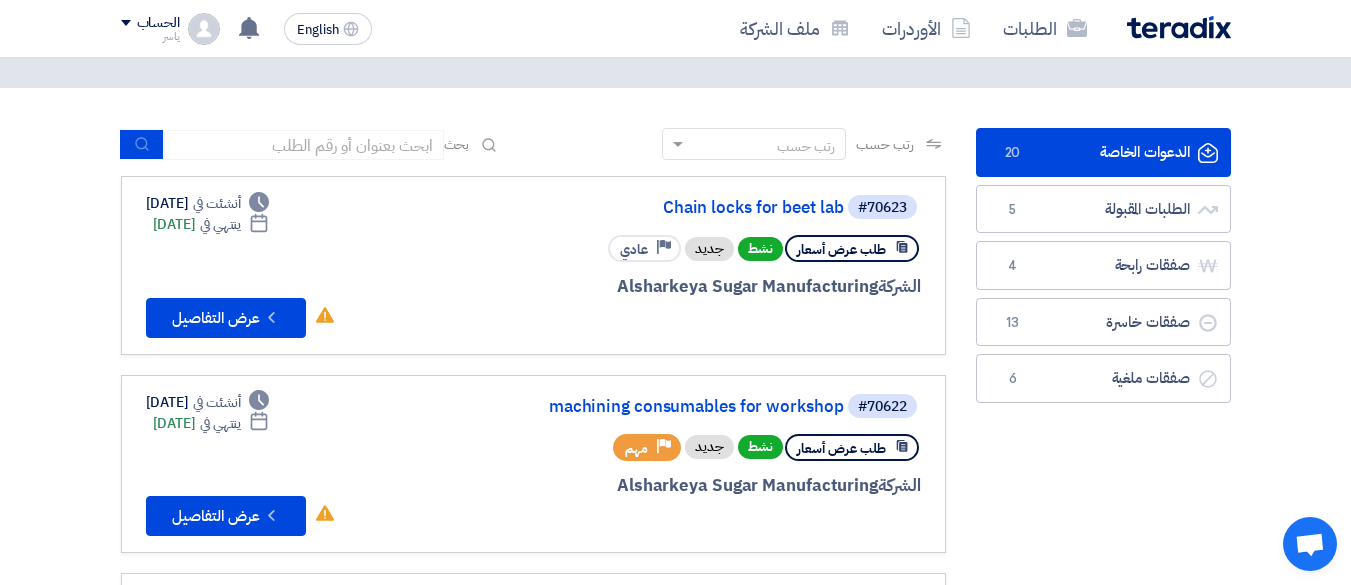 scroll, scrollTop: 100, scrollLeft: 0, axis: vertical 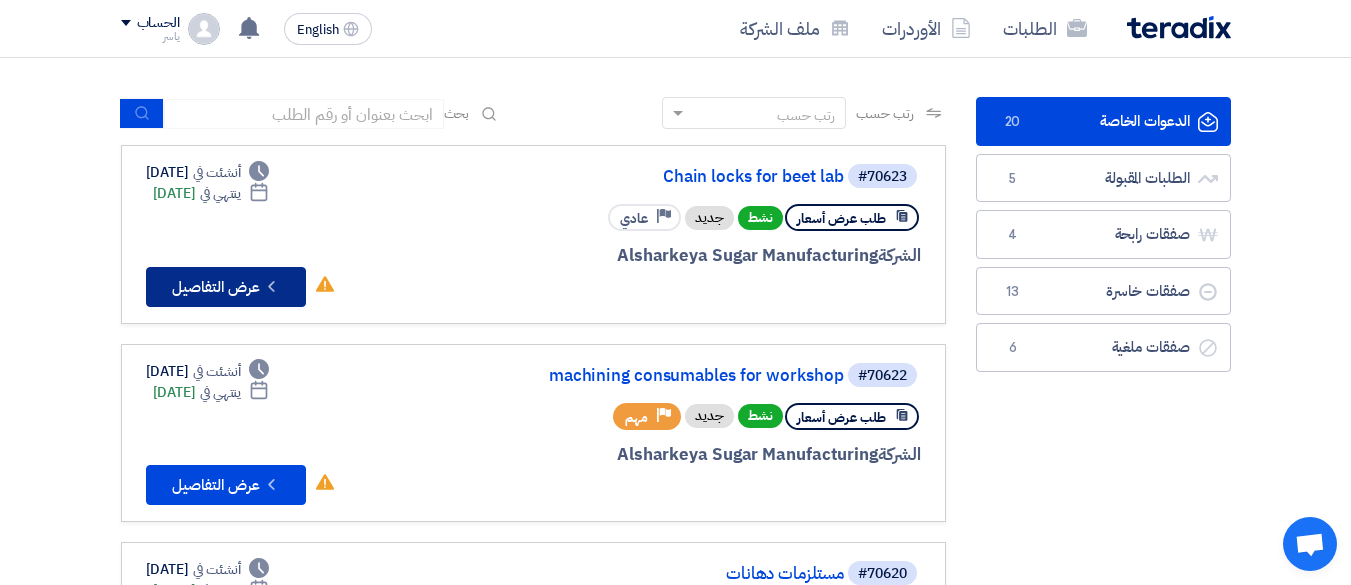 click on "Check details" 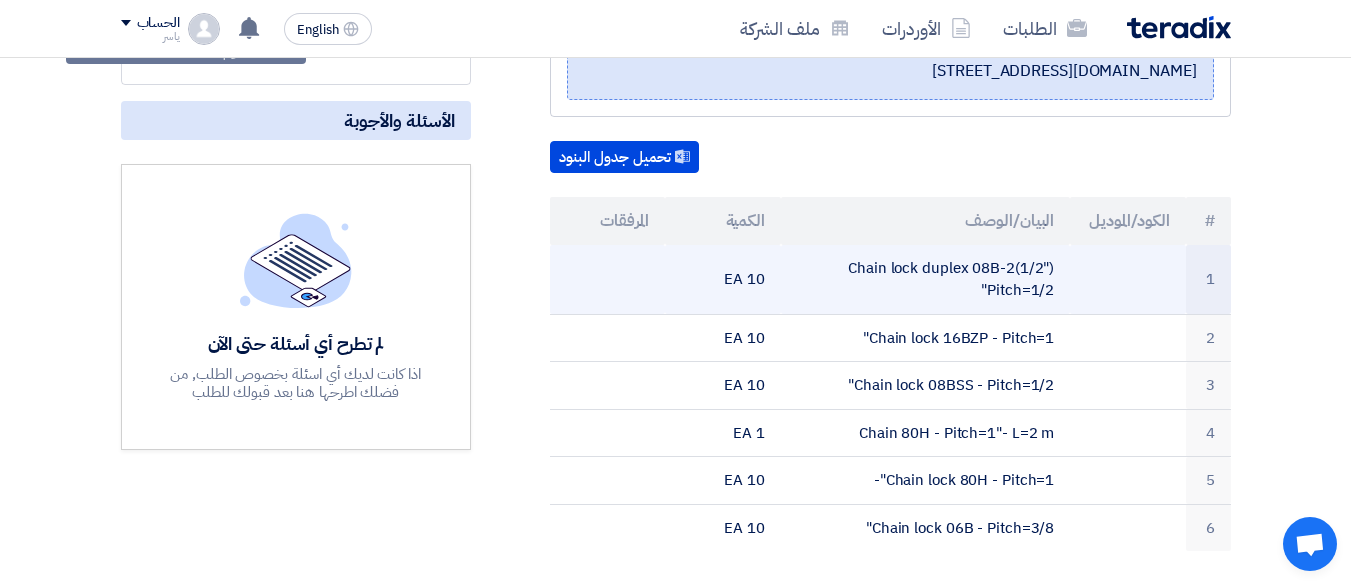 scroll, scrollTop: 500, scrollLeft: 0, axis: vertical 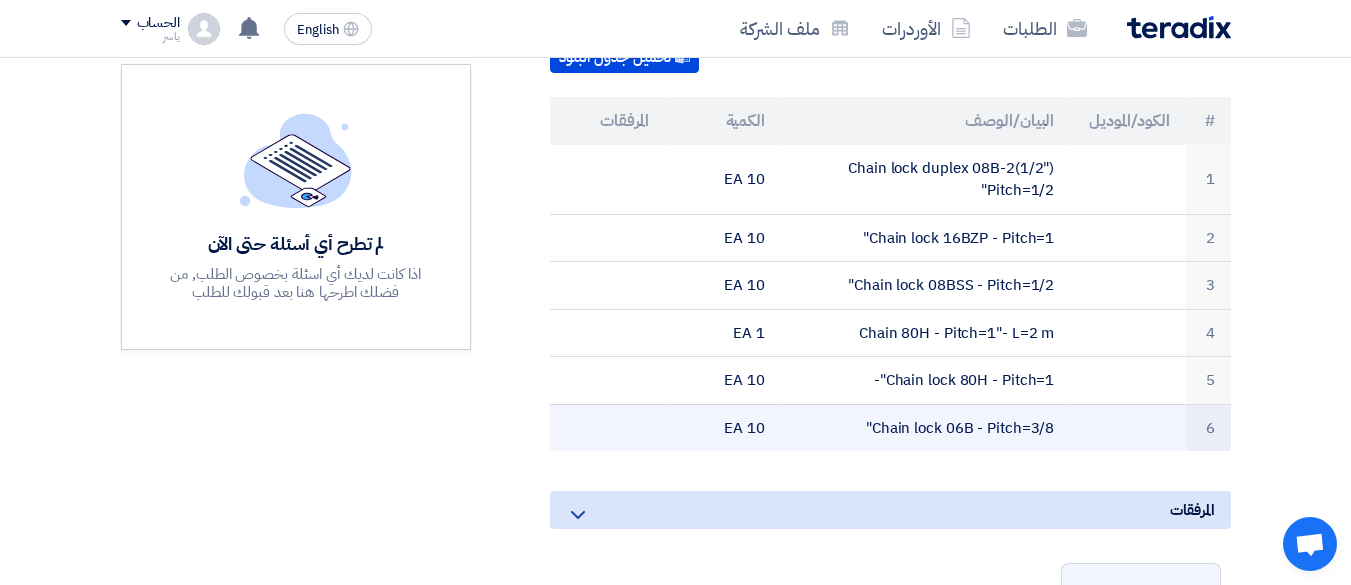 drag, startPoint x: 1061, startPoint y: 163, endPoint x: 698, endPoint y: 429, distance: 450.02777 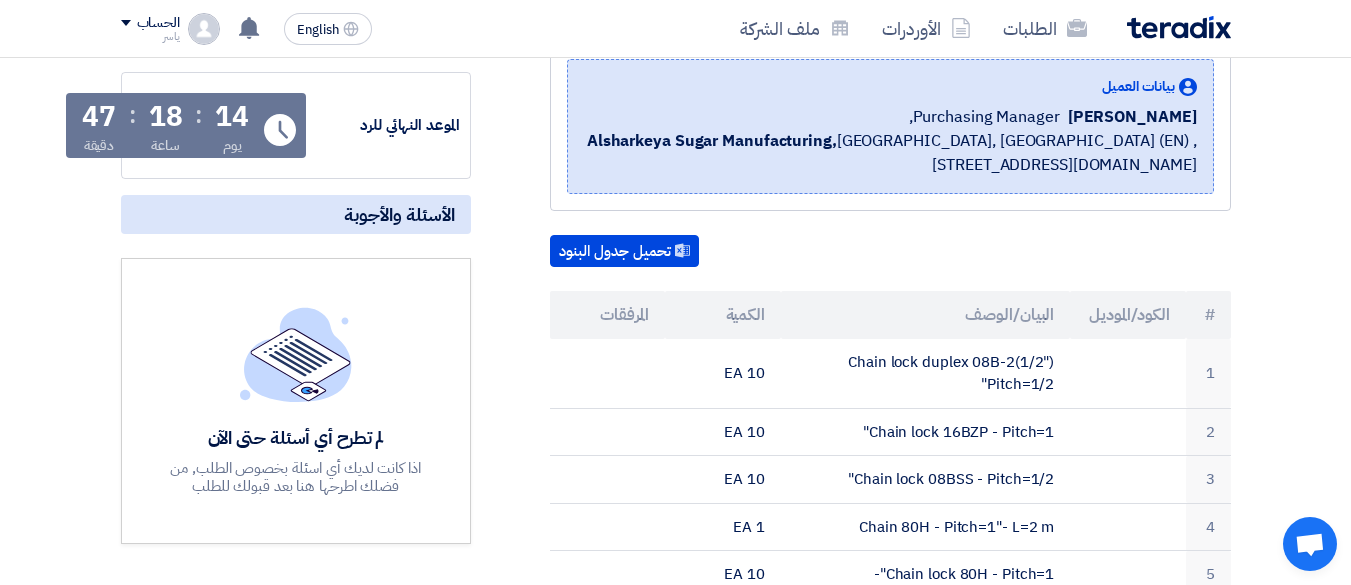 scroll, scrollTop: 300, scrollLeft: 0, axis: vertical 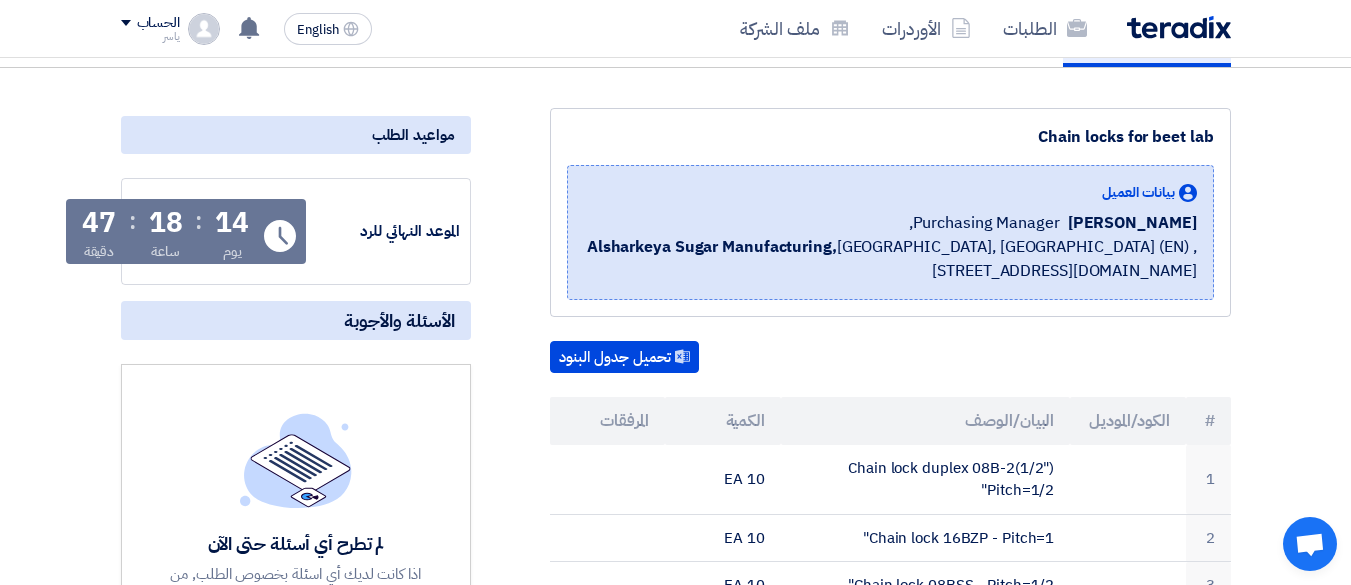 drag, startPoint x: 1209, startPoint y: 376, endPoint x: 700, endPoint y: 435, distance: 512.408 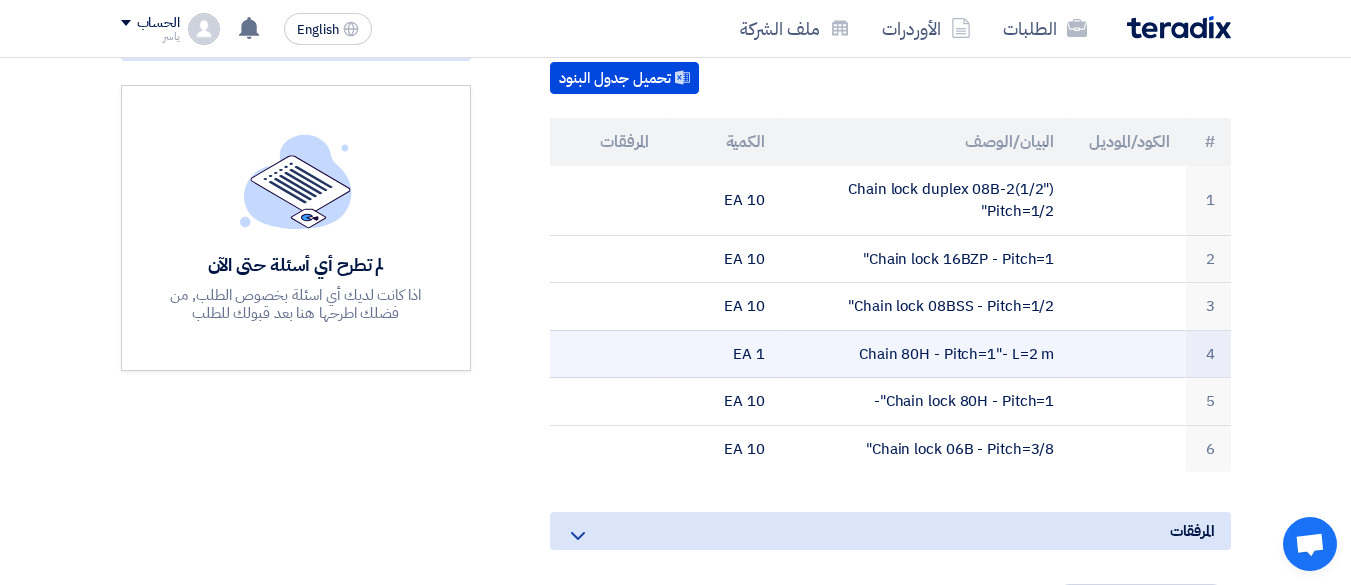 scroll, scrollTop: 500, scrollLeft: 0, axis: vertical 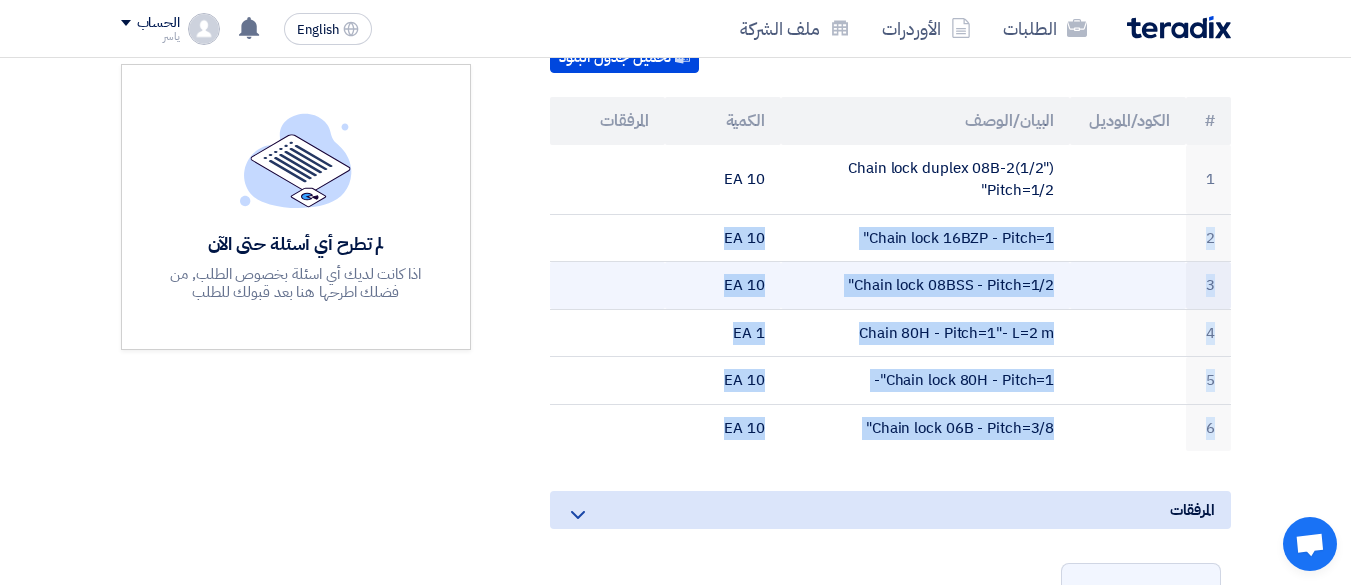 drag, startPoint x: 649, startPoint y: 171, endPoint x: 647, endPoint y: 298, distance: 127.01575 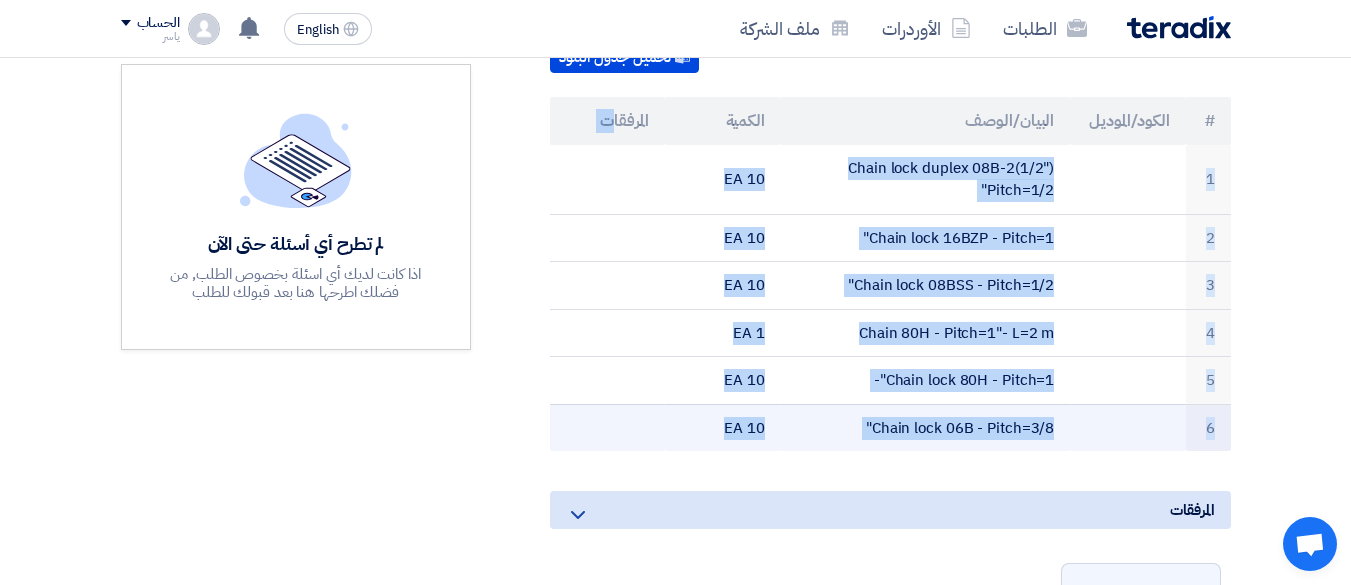drag, startPoint x: 612, startPoint y: 165, endPoint x: 620, endPoint y: 435, distance: 270.1185 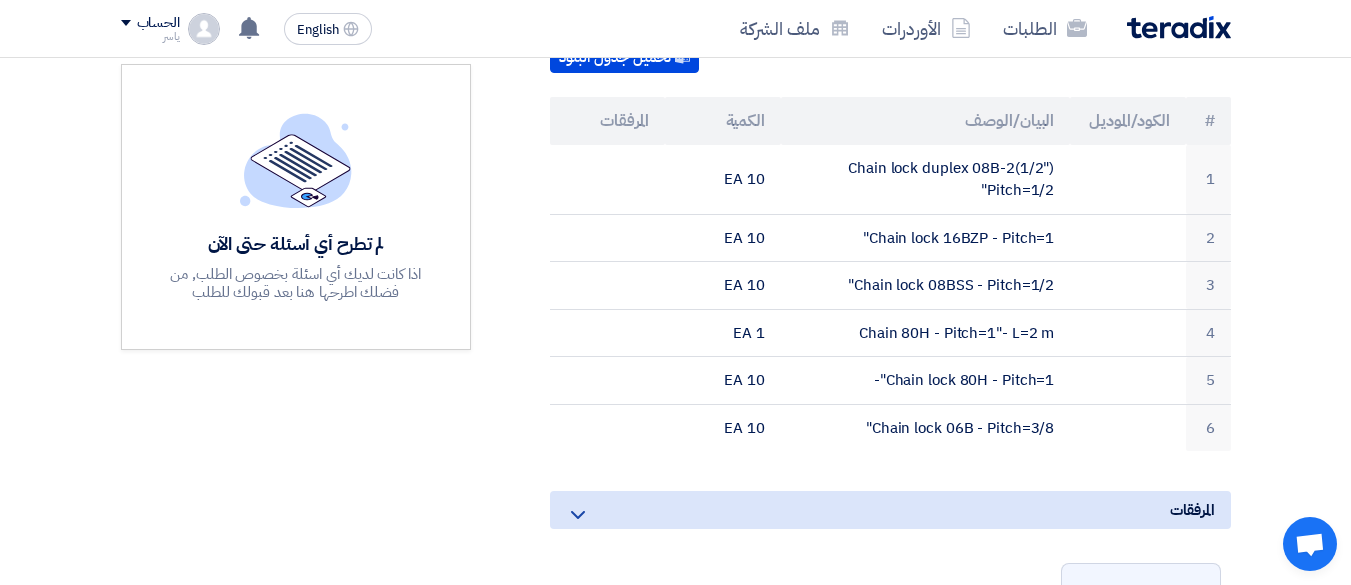 drag, startPoint x: 526, startPoint y: 357, endPoint x: 524, endPoint y: 331, distance: 26.076809 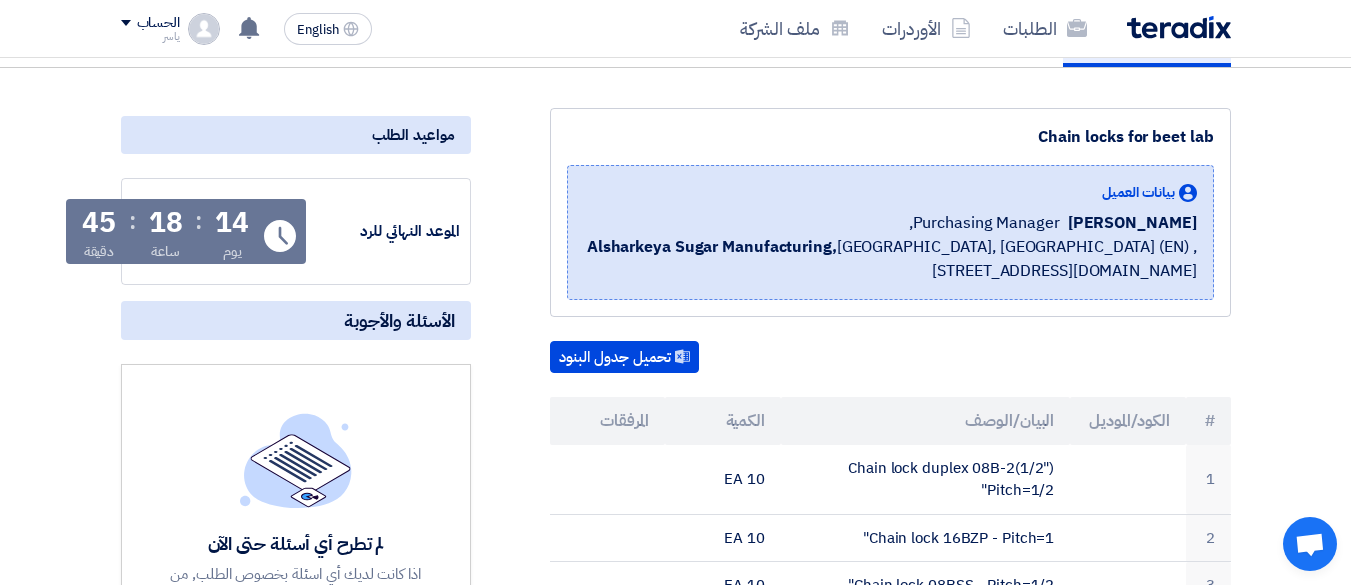 scroll, scrollTop: 0, scrollLeft: 0, axis: both 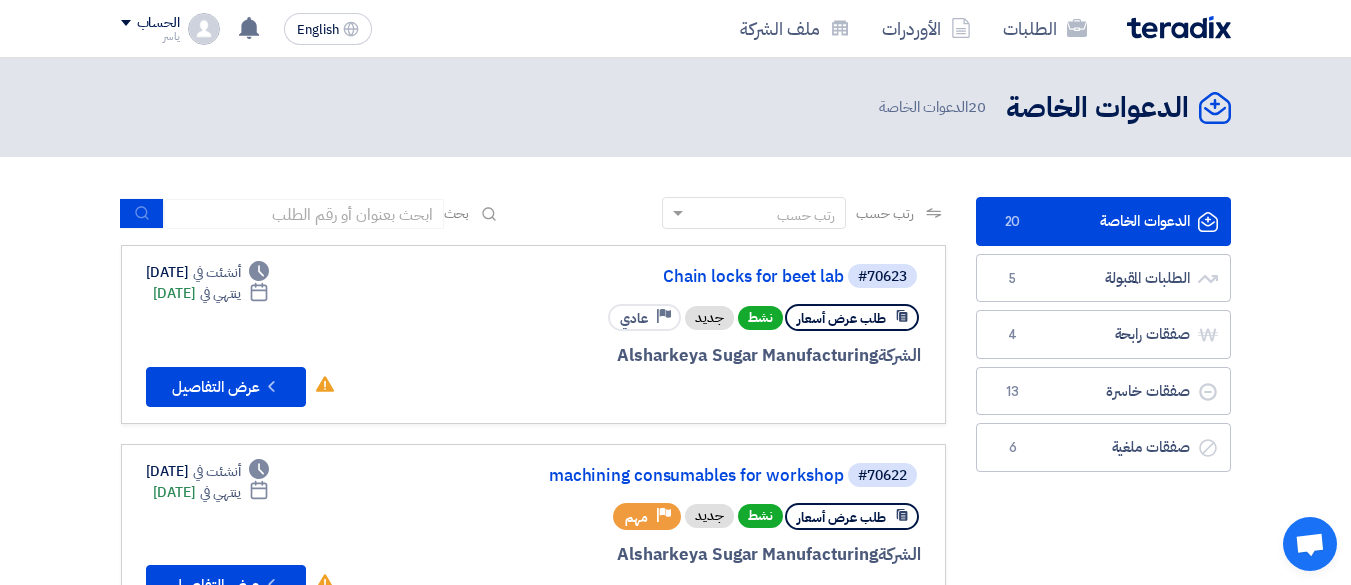 click on "الدعوات الخاصة
الدعوات الخاصة
20
الطلبات المقبولة
الطلبات المقبولة
5
صفقات رابحة
صفقات رابحة
4
صفقات خاسرة
صفقات خاسرة
13" 